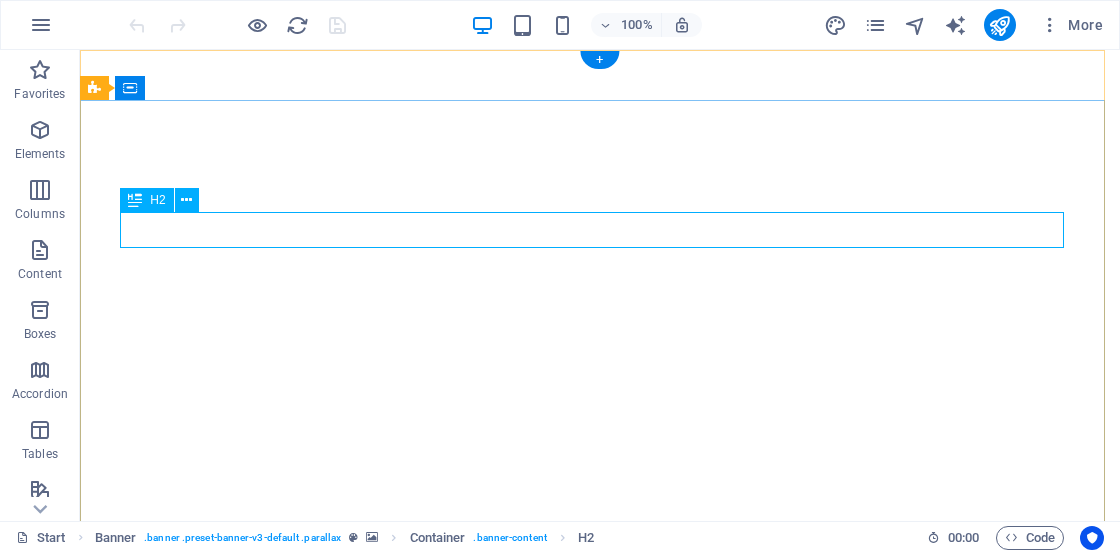 scroll, scrollTop: 0, scrollLeft: 0, axis: both 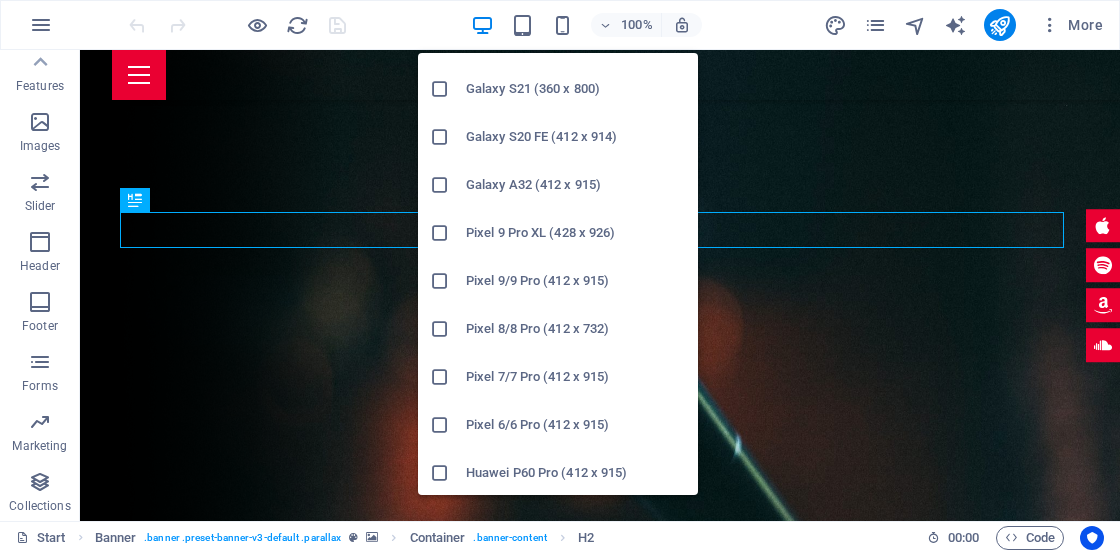 click on "Pixel 8/8 Pro (412 x 732)" at bounding box center (576, 329) 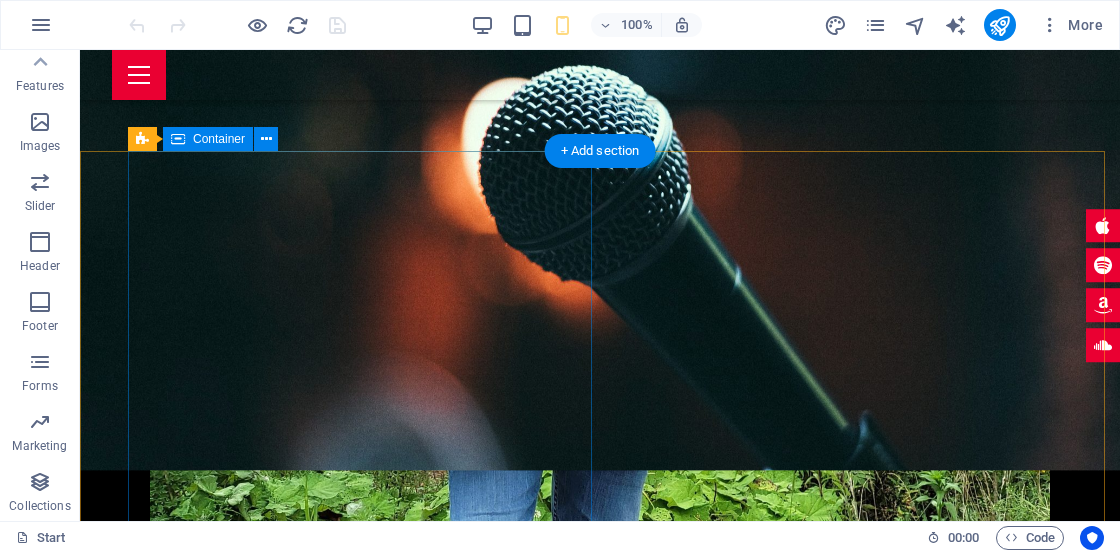 scroll, scrollTop: 1000, scrollLeft: 0, axis: vertical 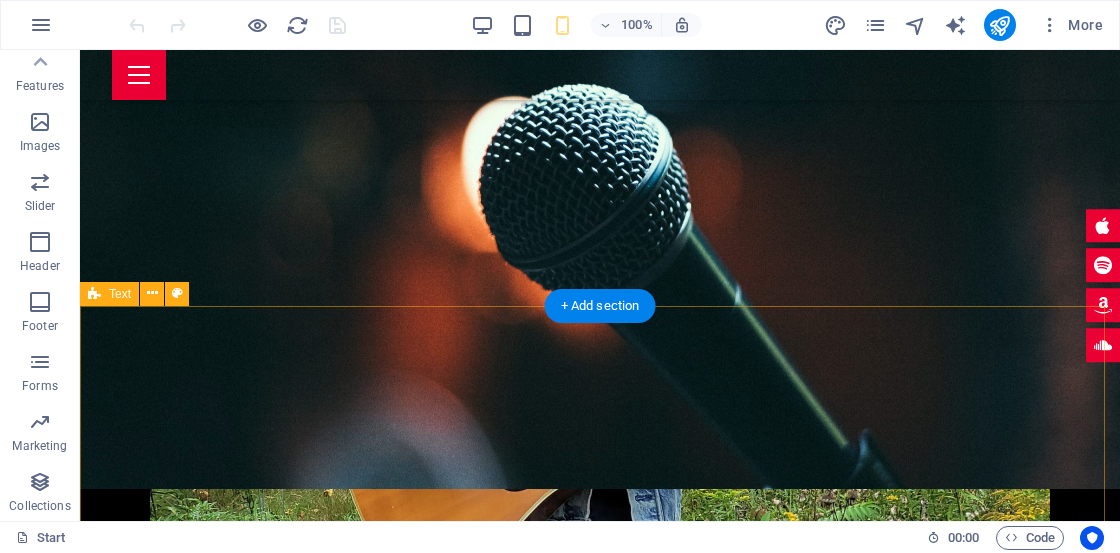 click at bounding box center [600, 1015] 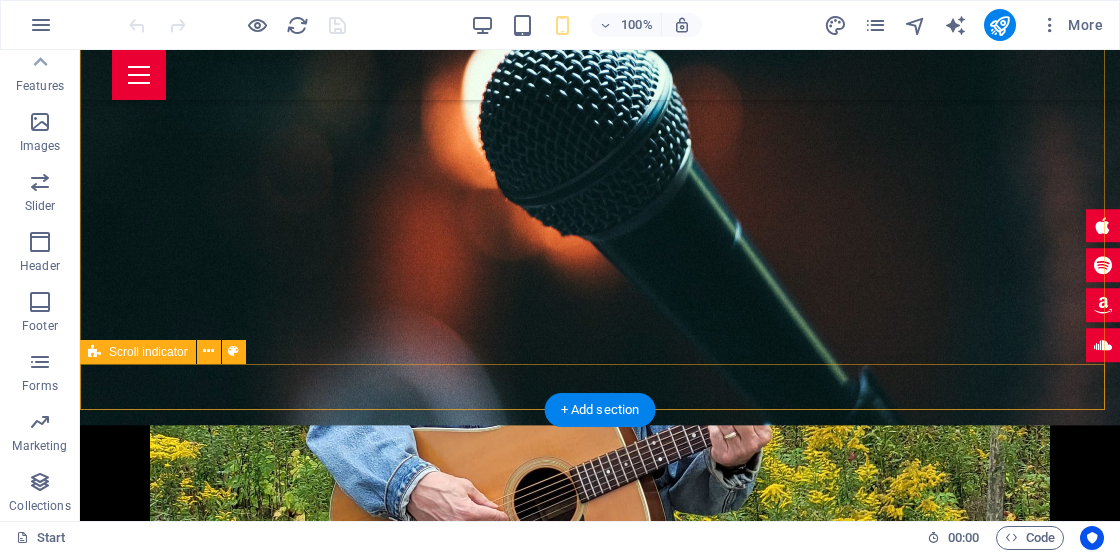 scroll, scrollTop: 900, scrollLeft: 0, axis: vertical 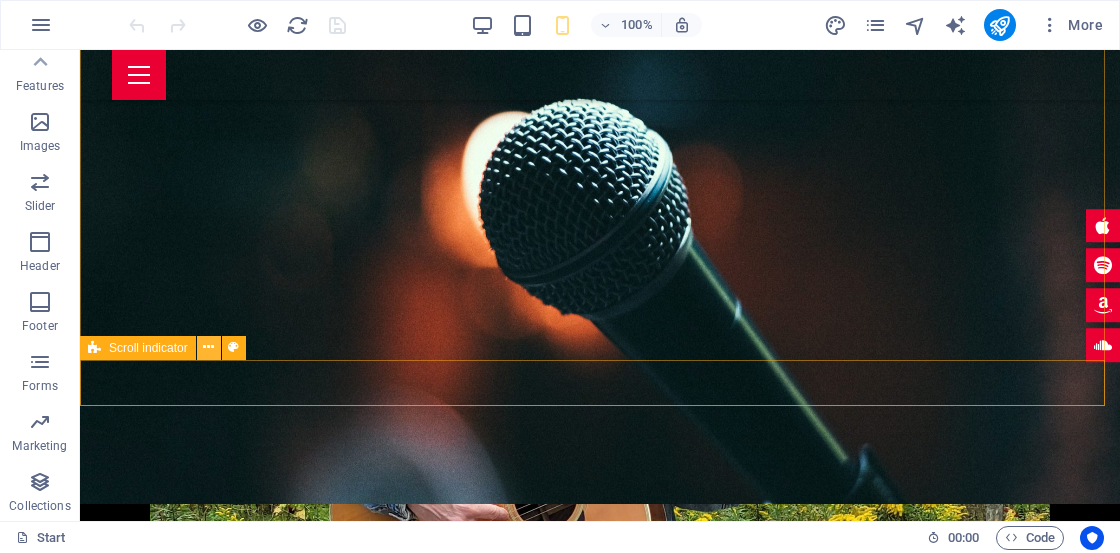 click at bounding box center [208, 347] 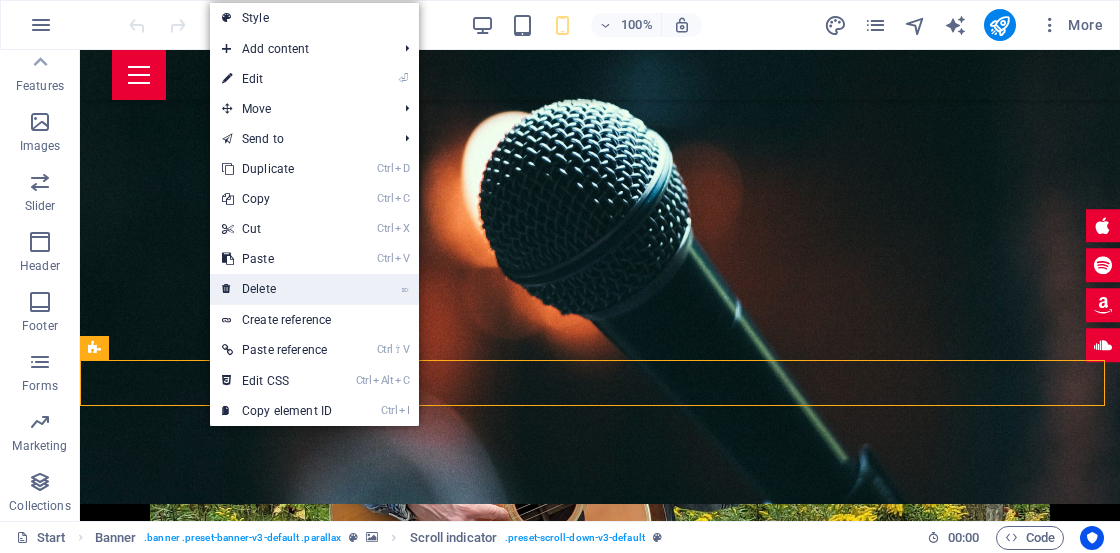 click on "⌦  Delete" at bounding box center [277, 289] 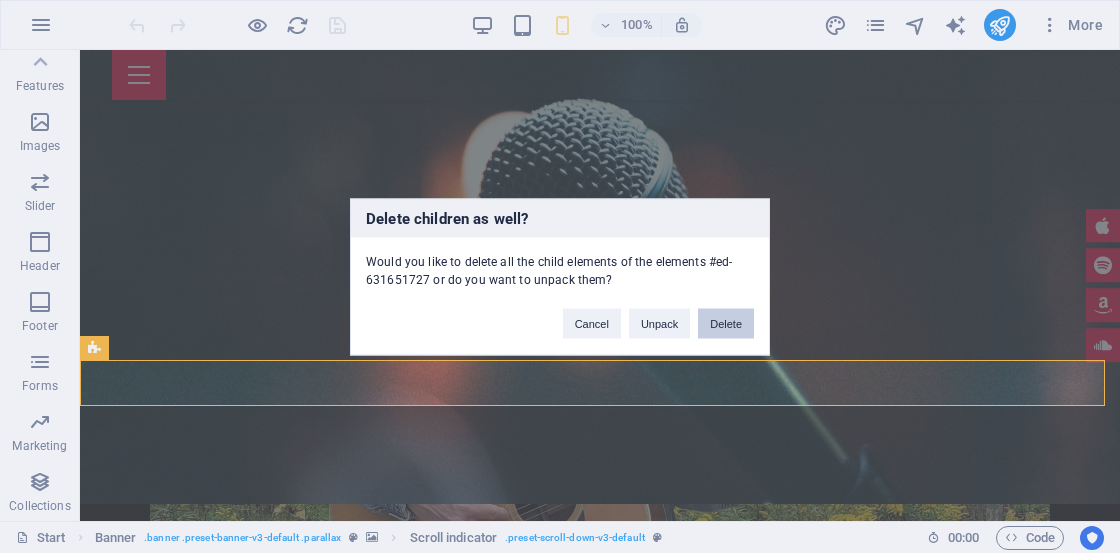 click on "Delete" at bounding box center [726, 323] 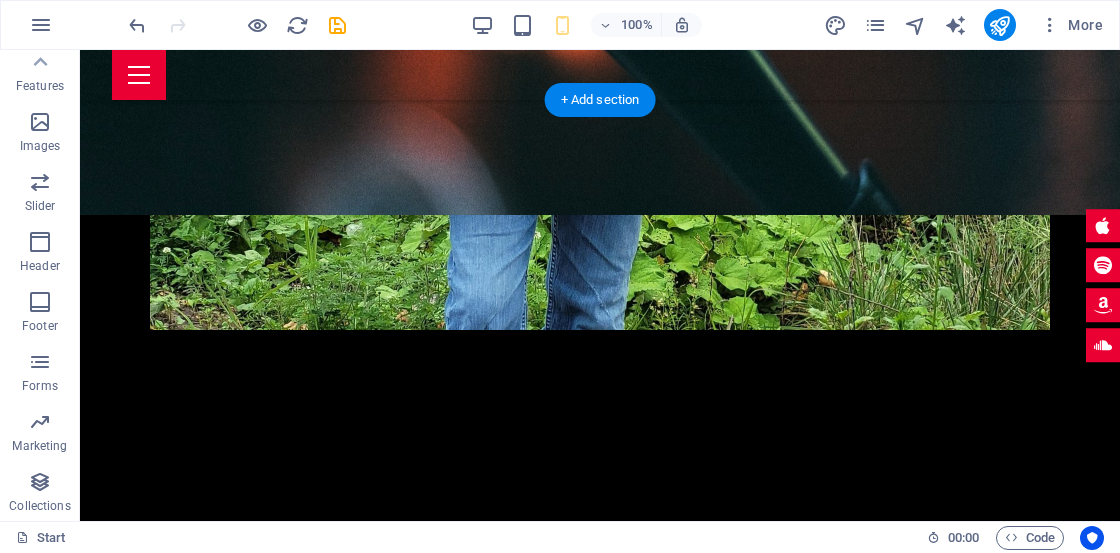 scroll, scrollTop: 1000, scrollLeft: 0, axis: vertical 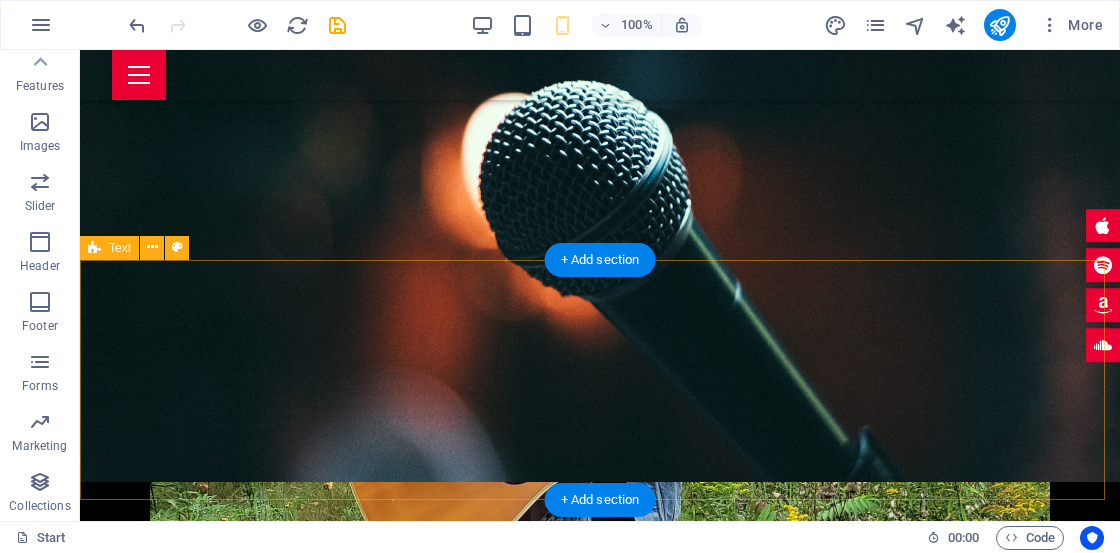 click at bounding box center (600, 962) 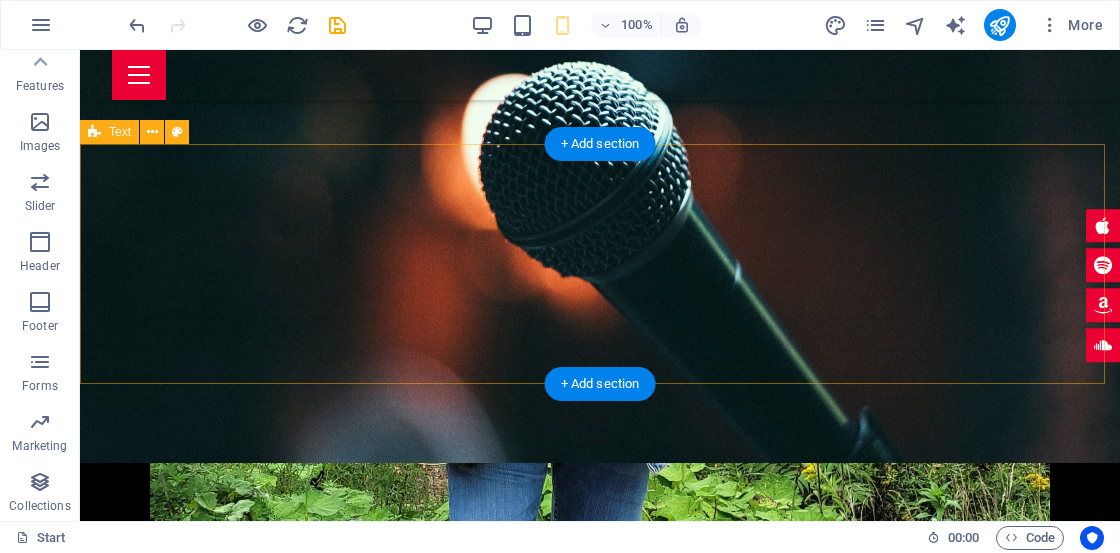 scroll, scrollTop: 1100, scrollLeft: 0, axis: vertical 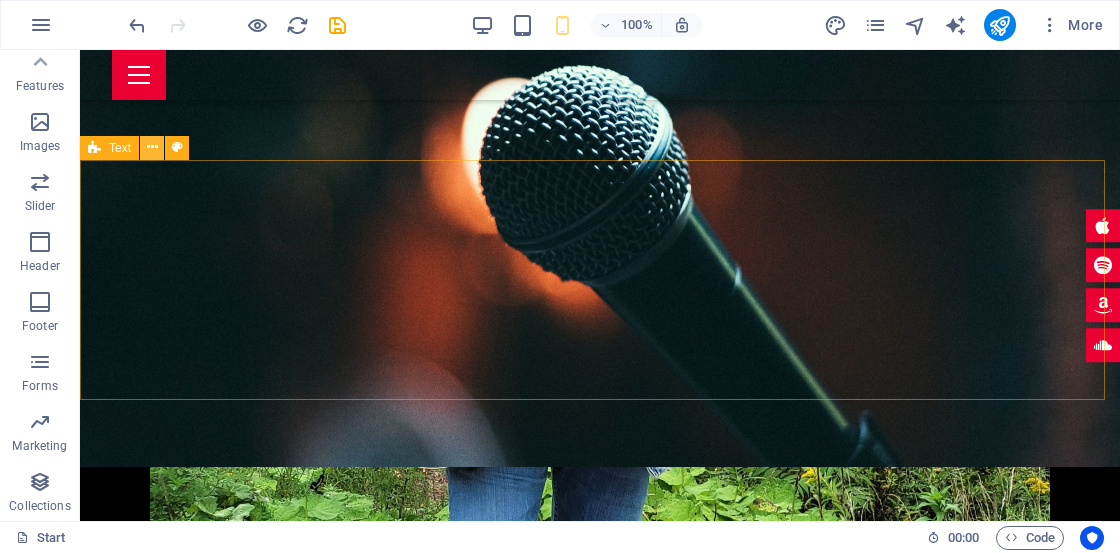 click at bounding box center [152, 147] 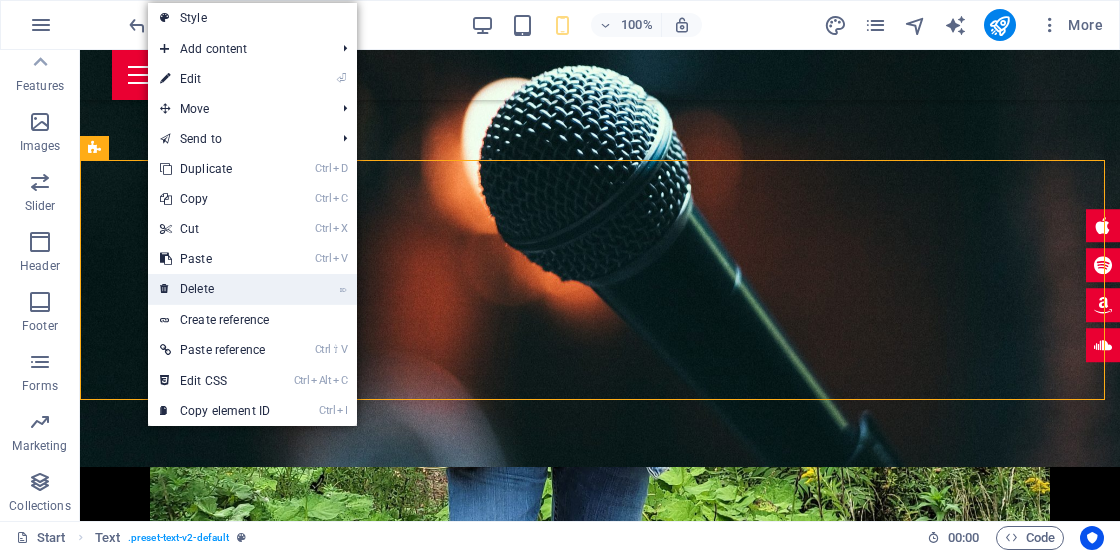 click on "⌦  Delete" at bounding box center (215, 289) 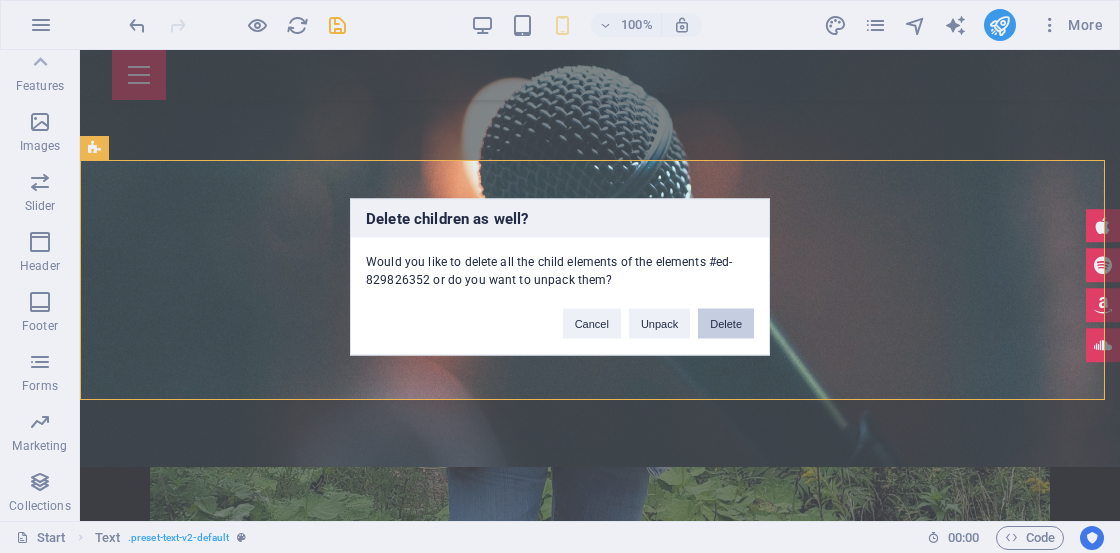 click on "Delete" at bounding box center (726, 323) 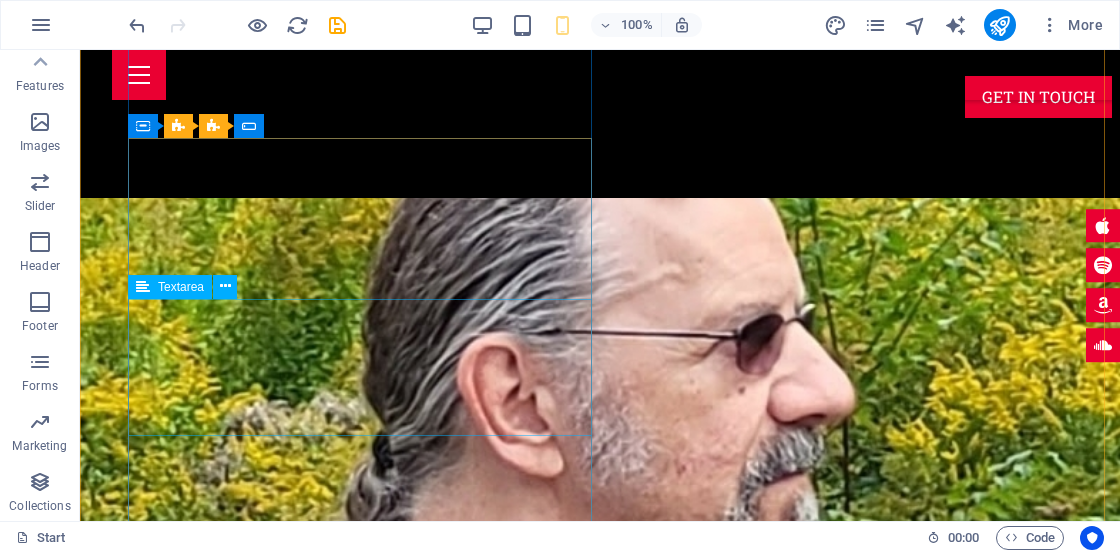 scroll, scrollTop: 2100, scrollLeft: 0, axis: vertical 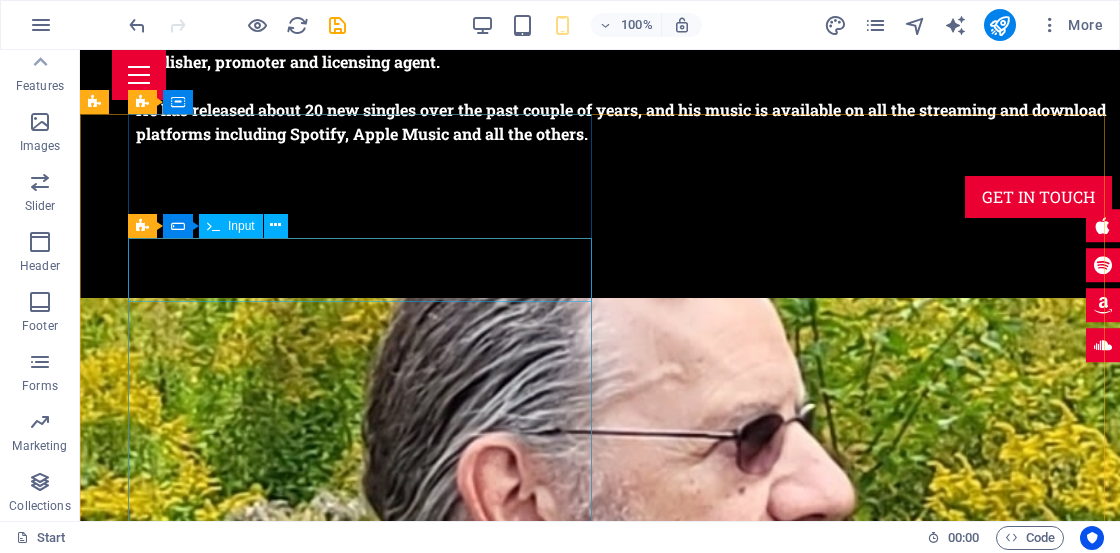 click on "Input" at bounding box center [241, 226] 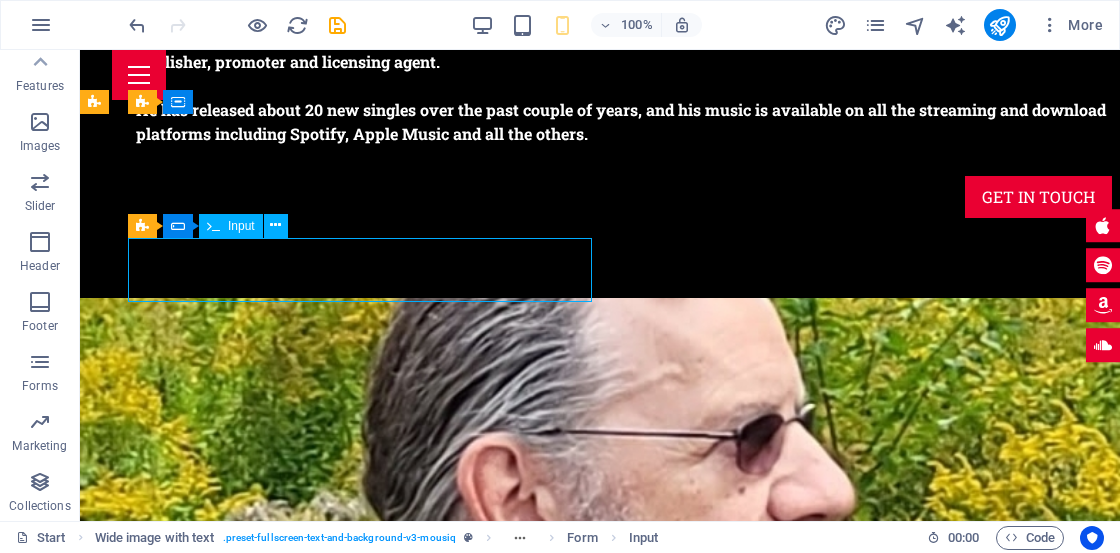 click on "Input" at bounding box center [231, 226] 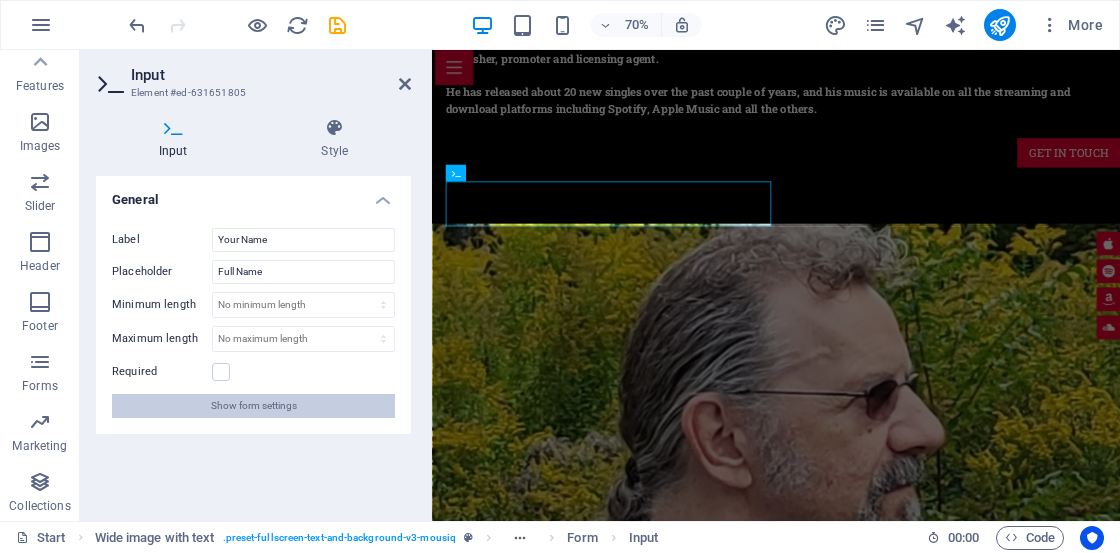 click on "Show form settings" at bounding box center (254, 406) 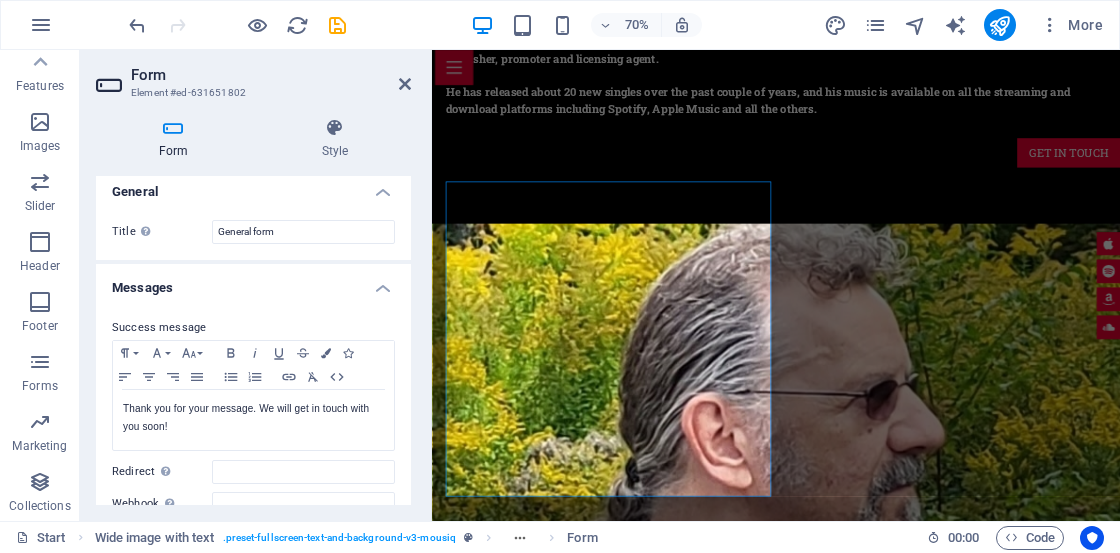 scroll, scrollTop: 0, scrollLeft: 0, axis: both 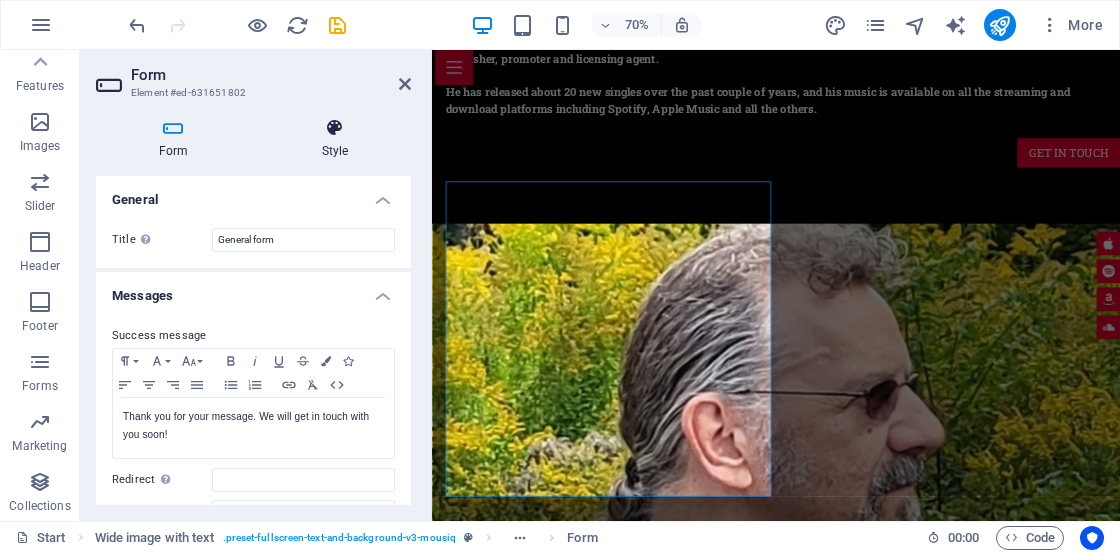 click on "Style" at bounding box center (335, 139) 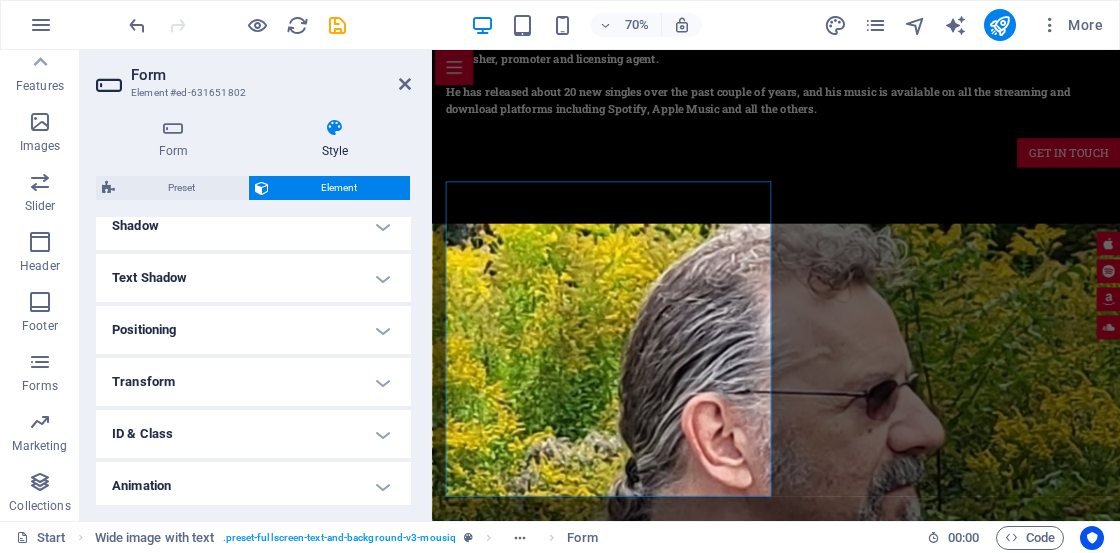 scroll, scrollTop: 556, scrollLeft: 0, axis: vertical 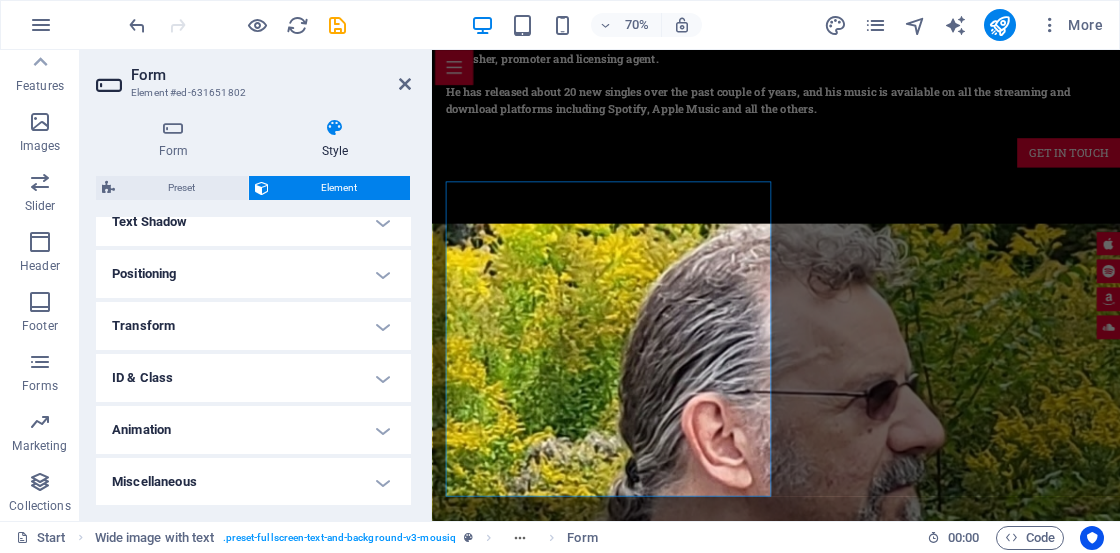 click on "ID & Class" at bounding box center [253, 378] 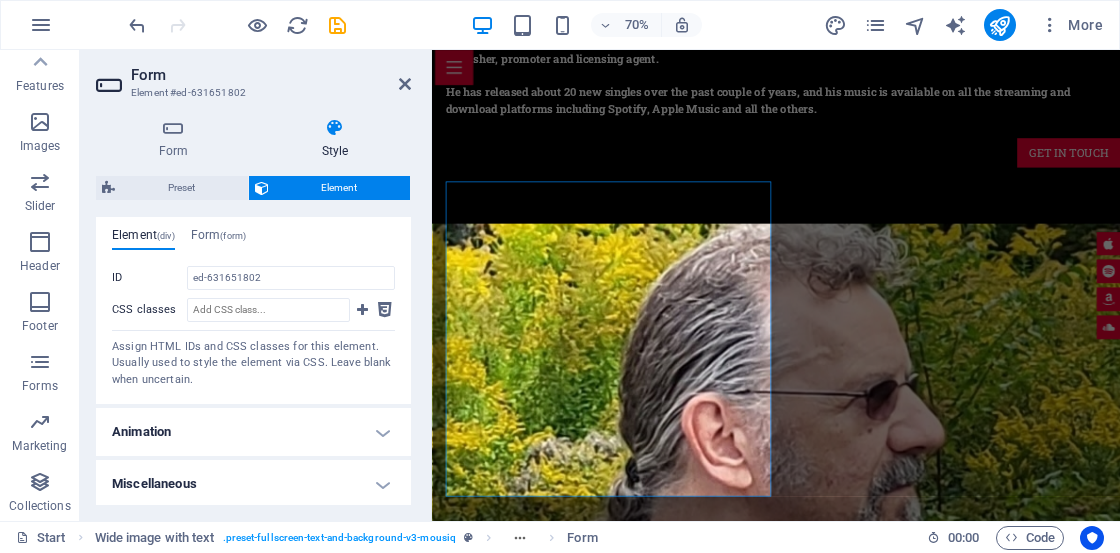 scroll, scrollTop: 736, scrollLeft: 0, axis: vertical 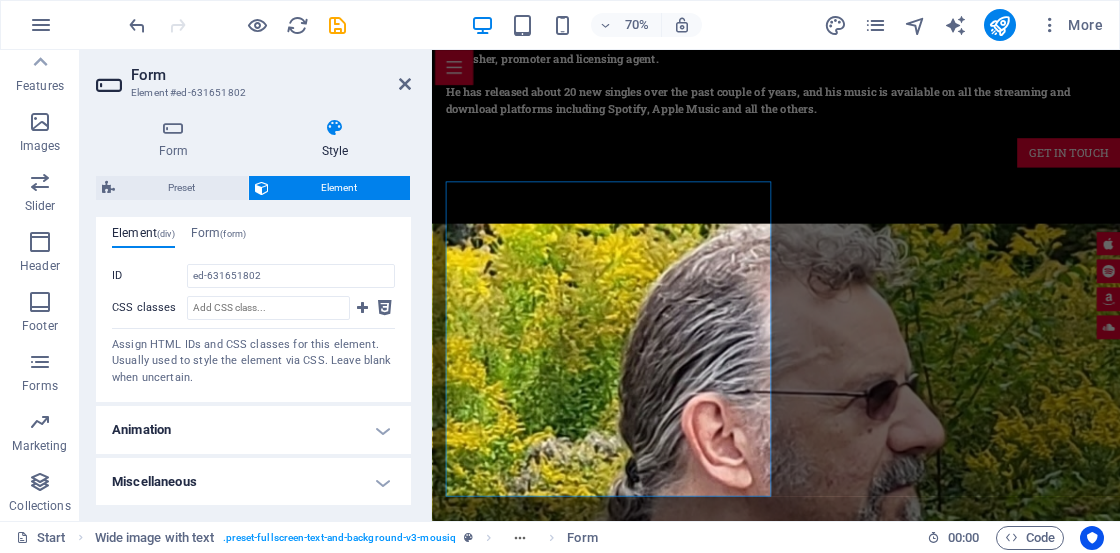 click on "Animation" at bounding box center [253, 430] 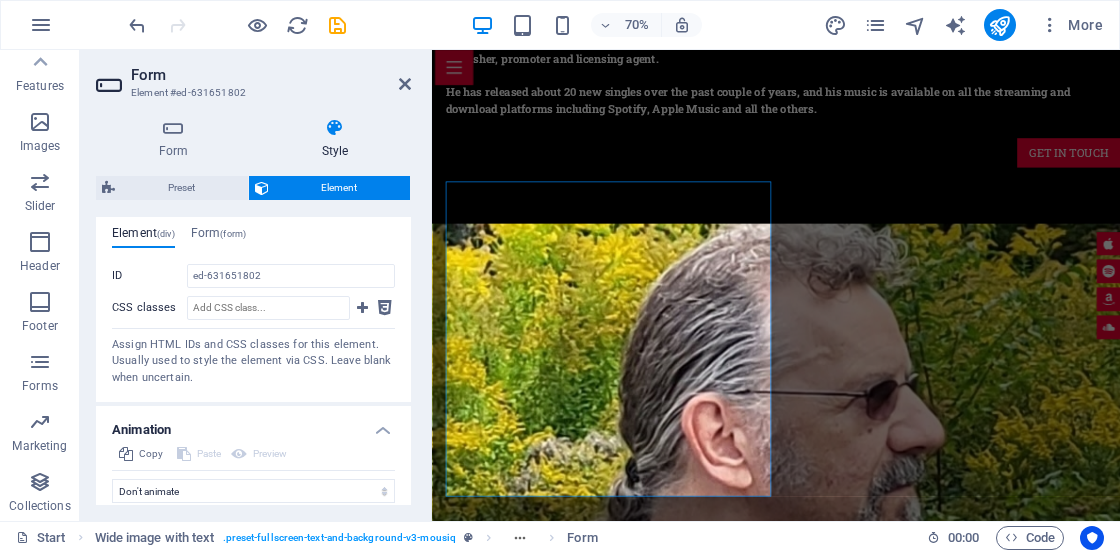 scroll, scrollTop: 800, scrollLeft: 0, axis: vertical 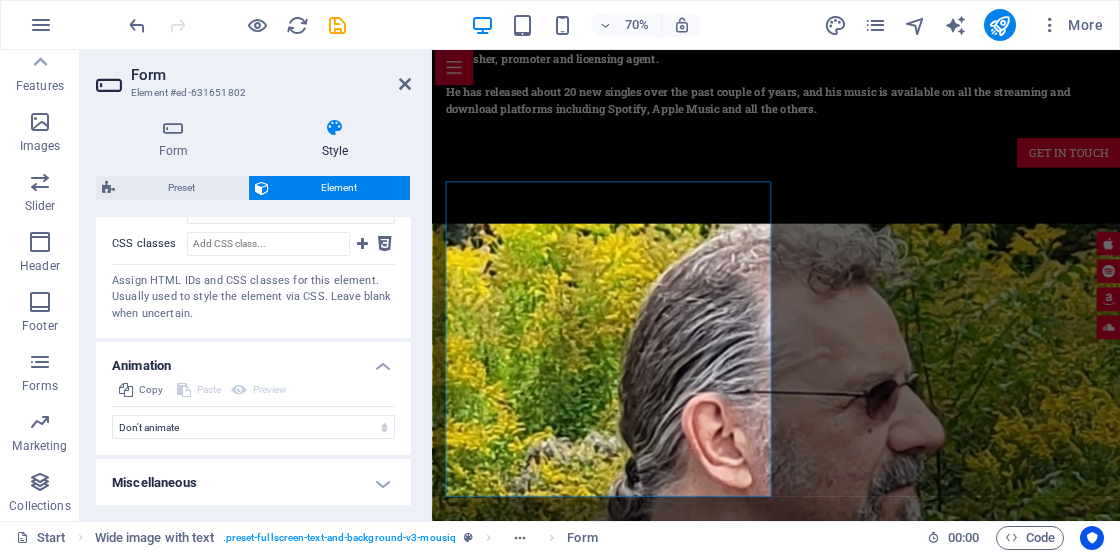 click on "Miscellaneous" at bounding box center (253, 483) 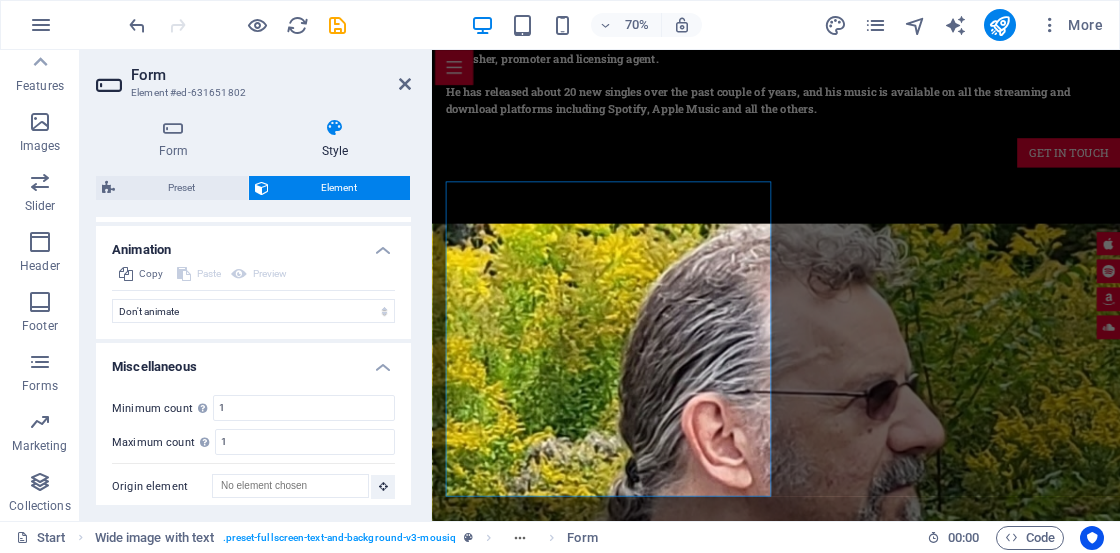 scroll, scrollTop: 923, scrollLeft: 0, axis: vertical 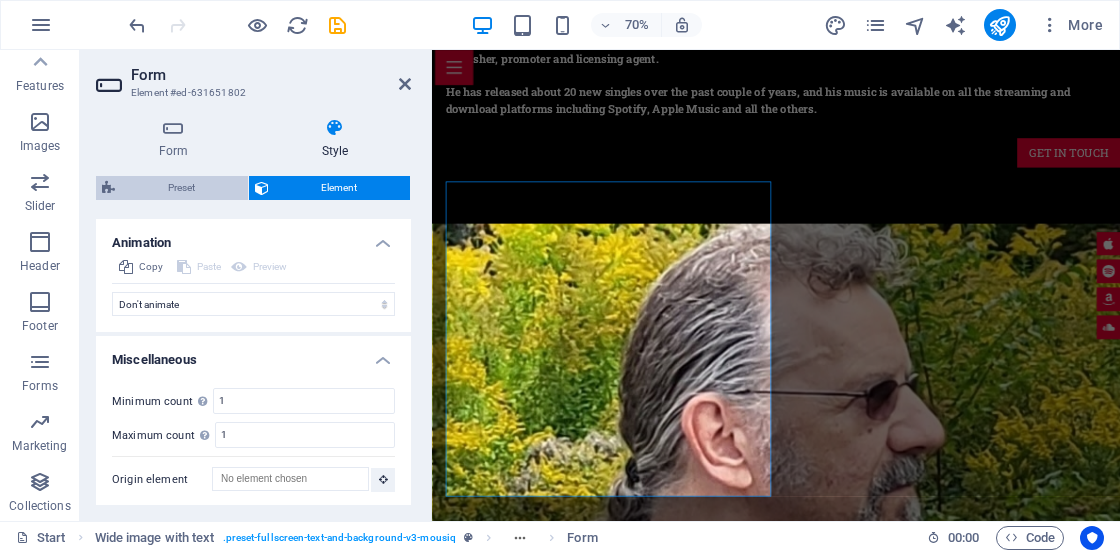 click on "Preset" at bounding box center (181, 188) 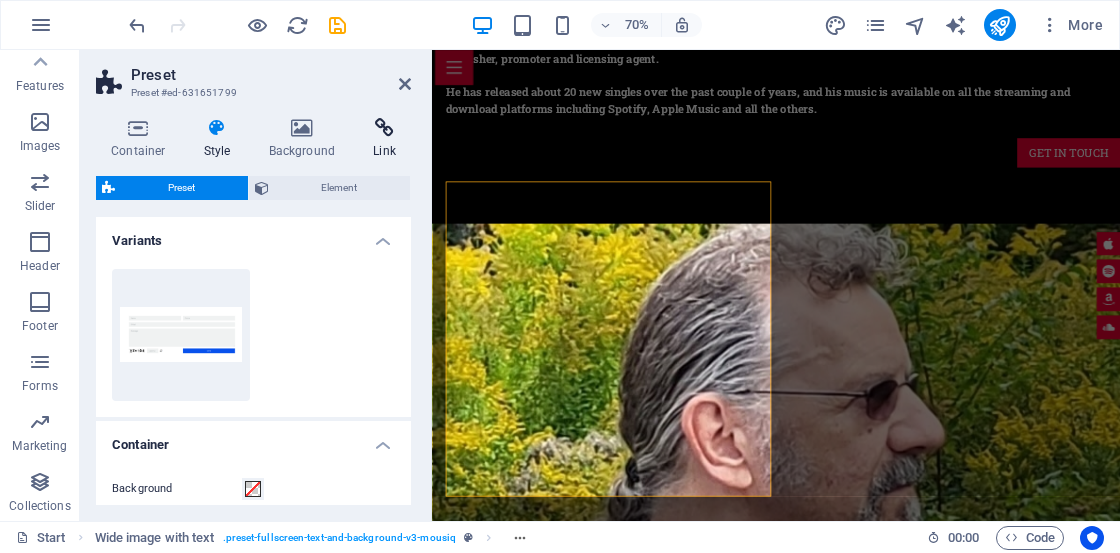 click at bounding box center (384, 128) 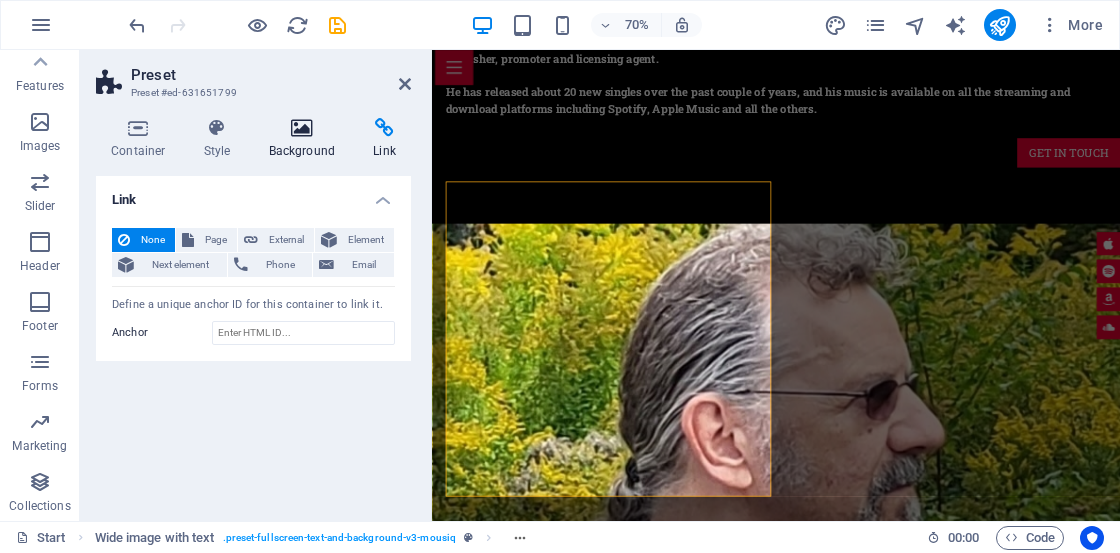 click on "Background" at bounding box center (306, 139) 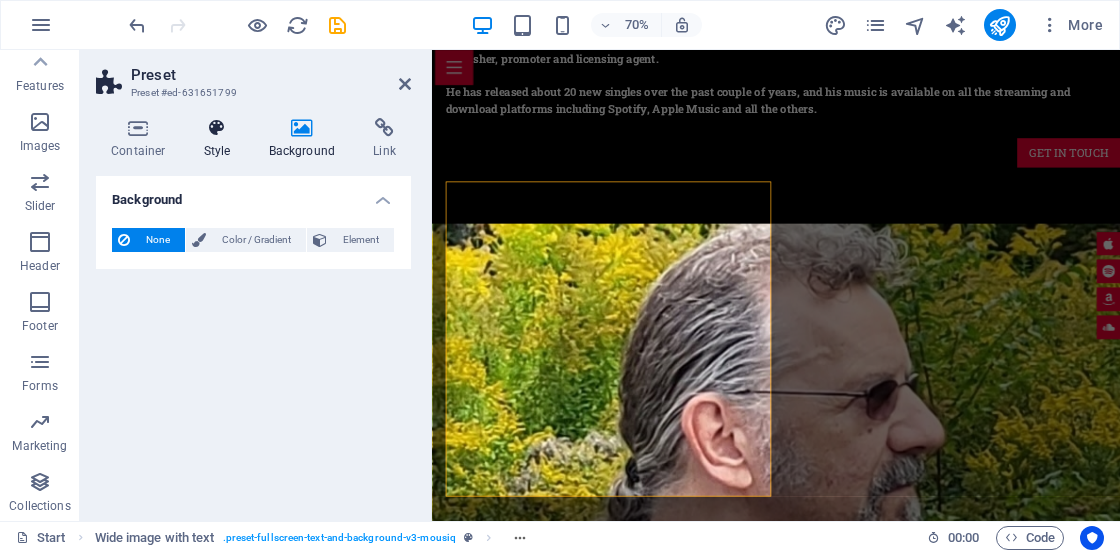 click at bounding box center (217, 128) 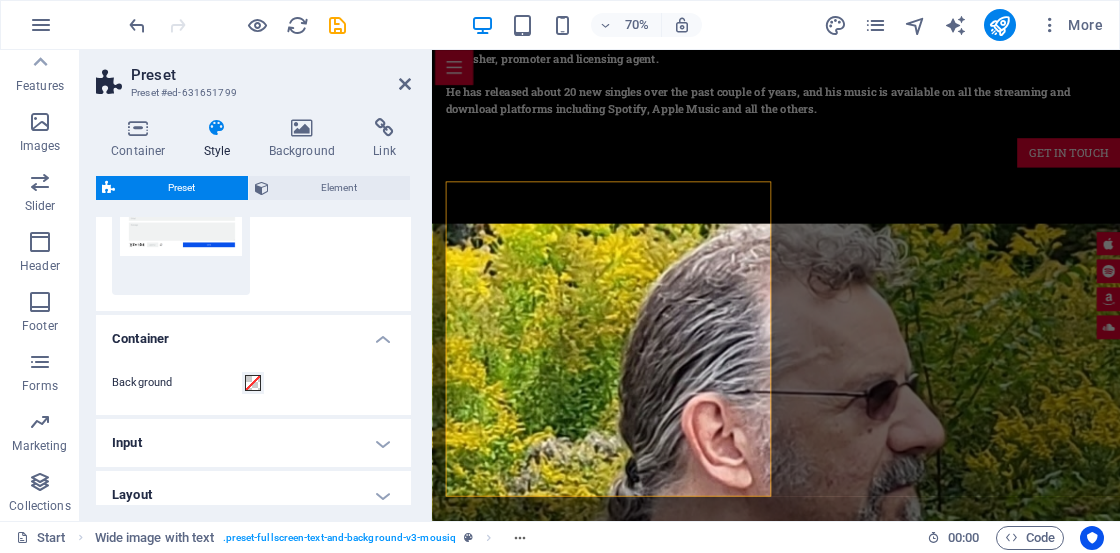 scroll, scrollTop: 199, scrollLeft: 0, axis: vertical 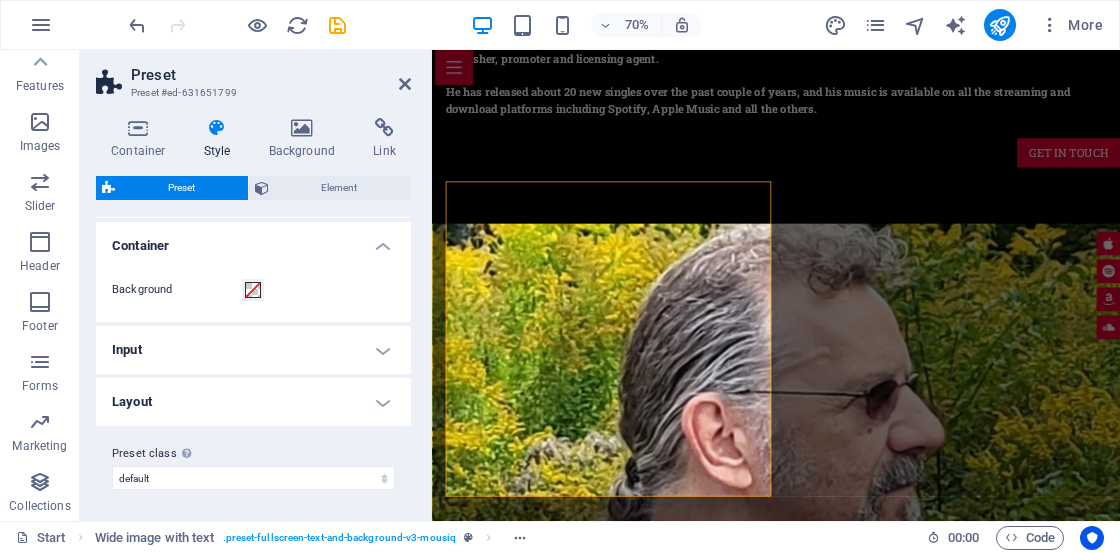 click on "Input" at bounding box center [253, 350] 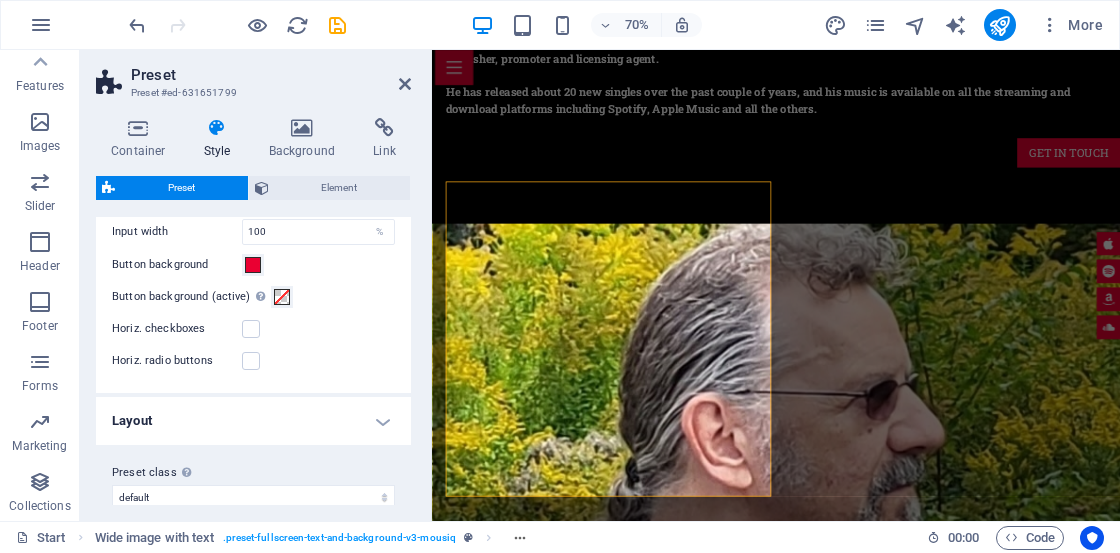 scroll, scrollTop: 599, scrollLeft: 0, axis: vertical 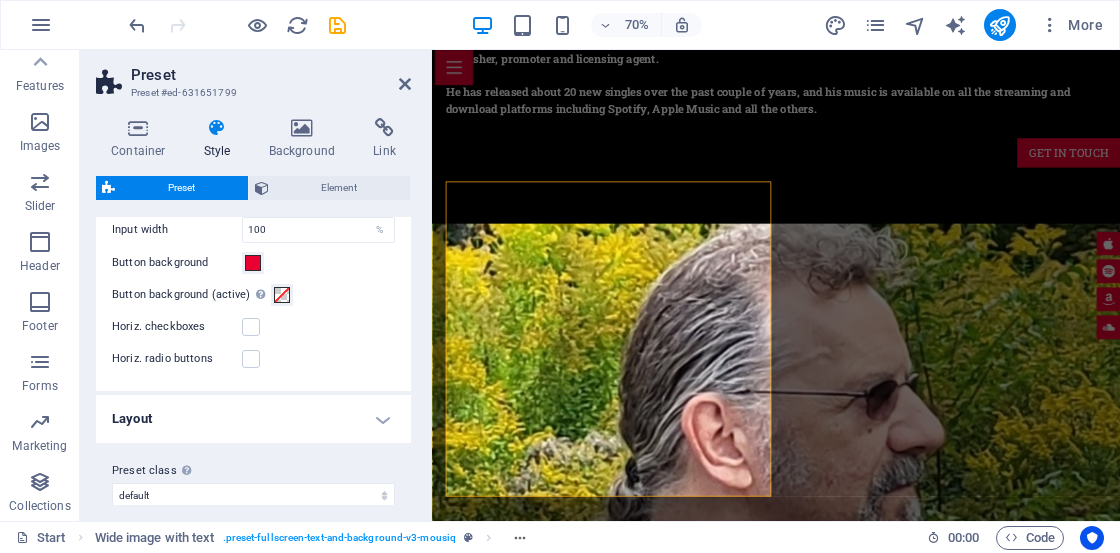 click on "Layout" at bounding box center [253, 419] 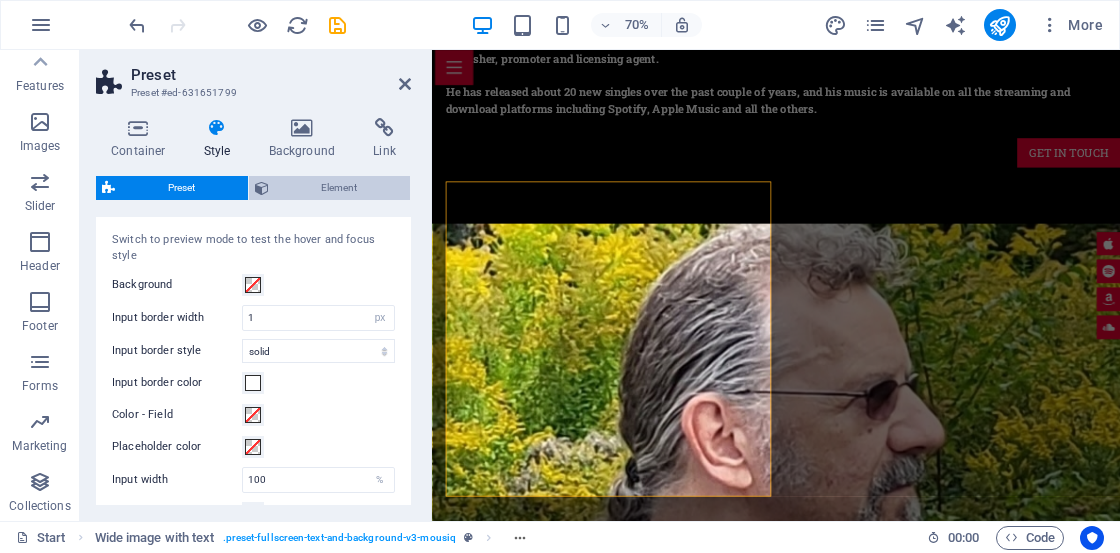 scroll, scrollTop: 168, scrollLeft: 0, axis: vertical 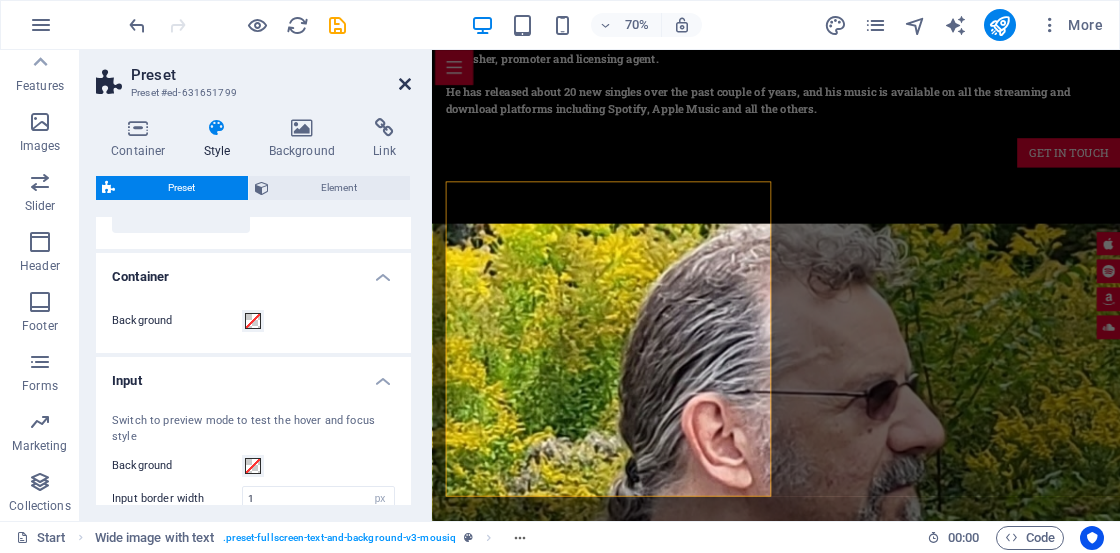 click at bounding box center [405, 84] 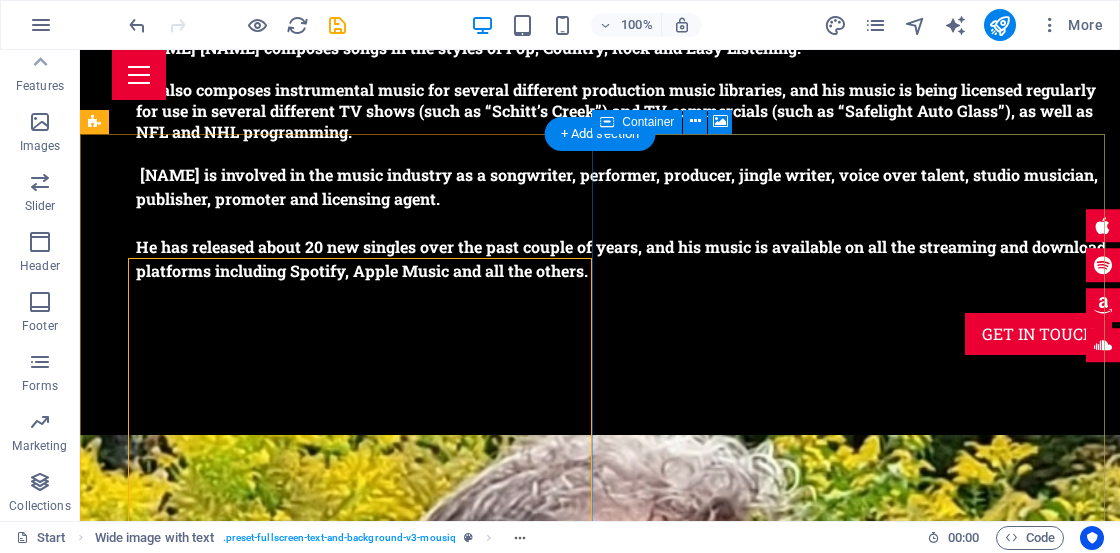 scroll, scrollTop: 1800, scrollLeft: 0, axis: vertical 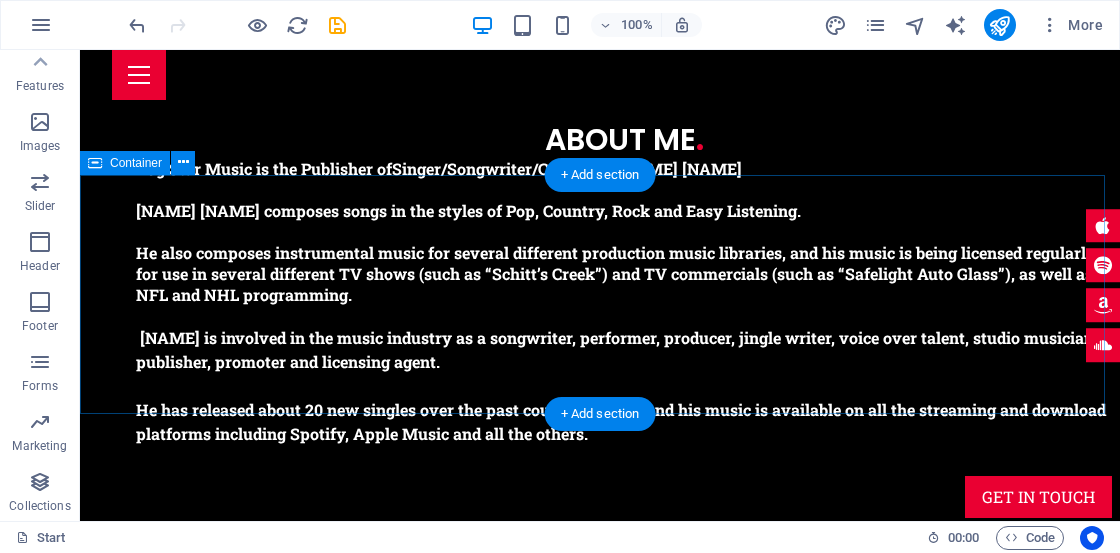 click at bounding box center (600, 1574) 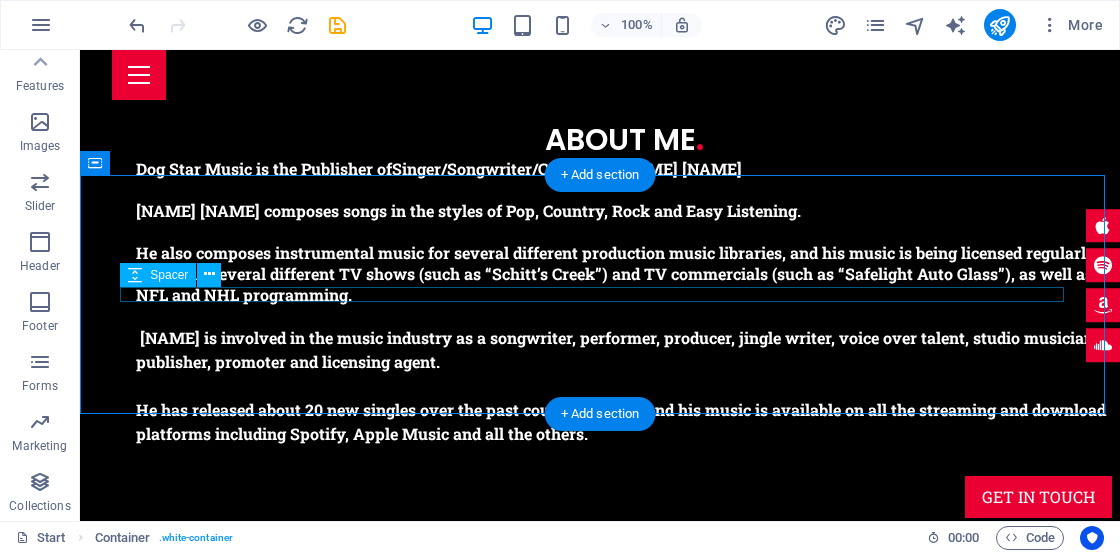 drag, startPoint x: 121, startPoint y: 413, endPoint x: 345, endPoint y: 301, distance: 250.43962 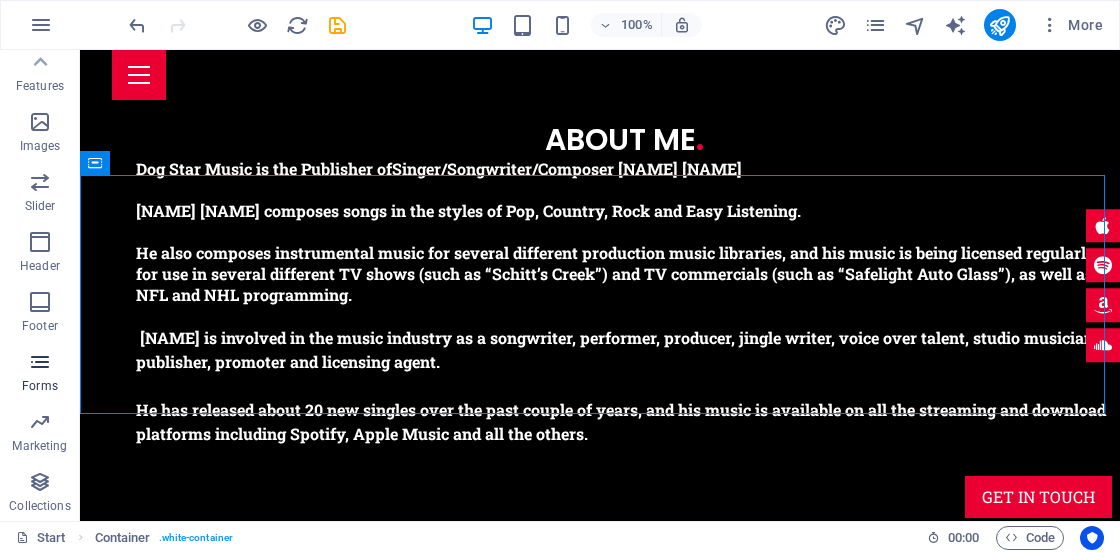 click at bounding box center (40, 362) 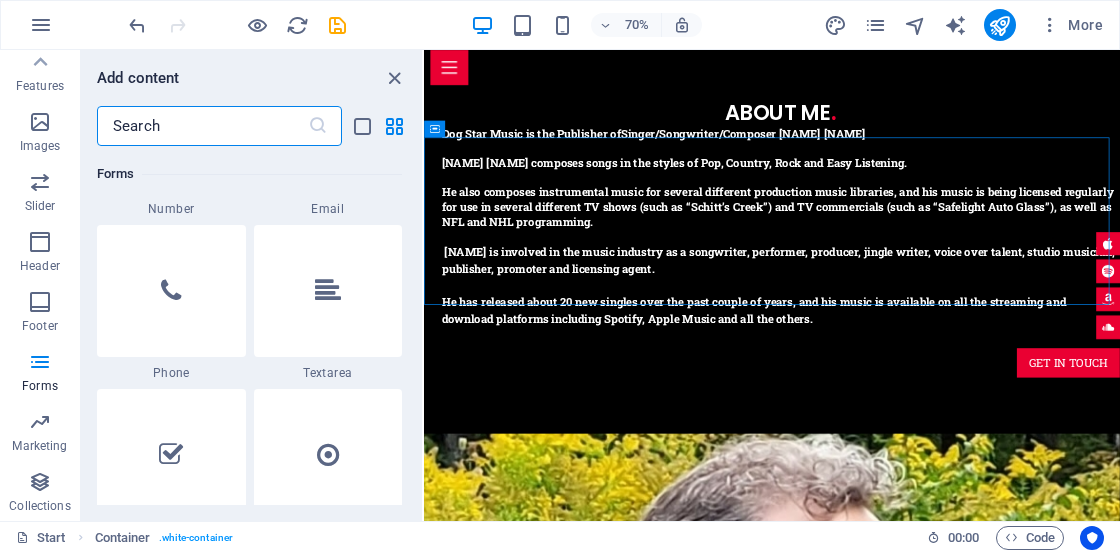 scroll, scrollTop: 15400, scrollLeft: 0, axis: vertical 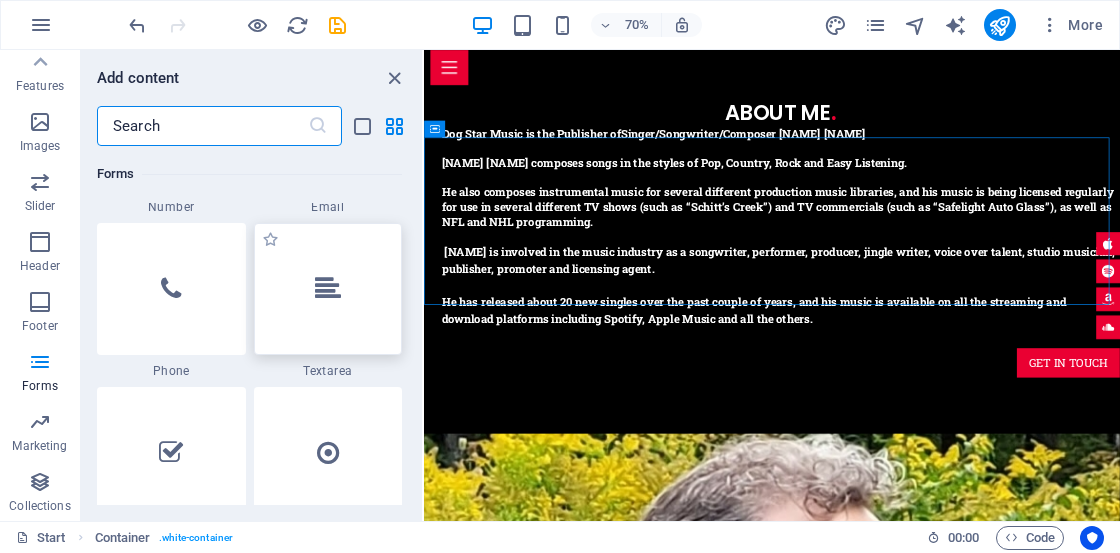 click at bounding box center (328, 289) 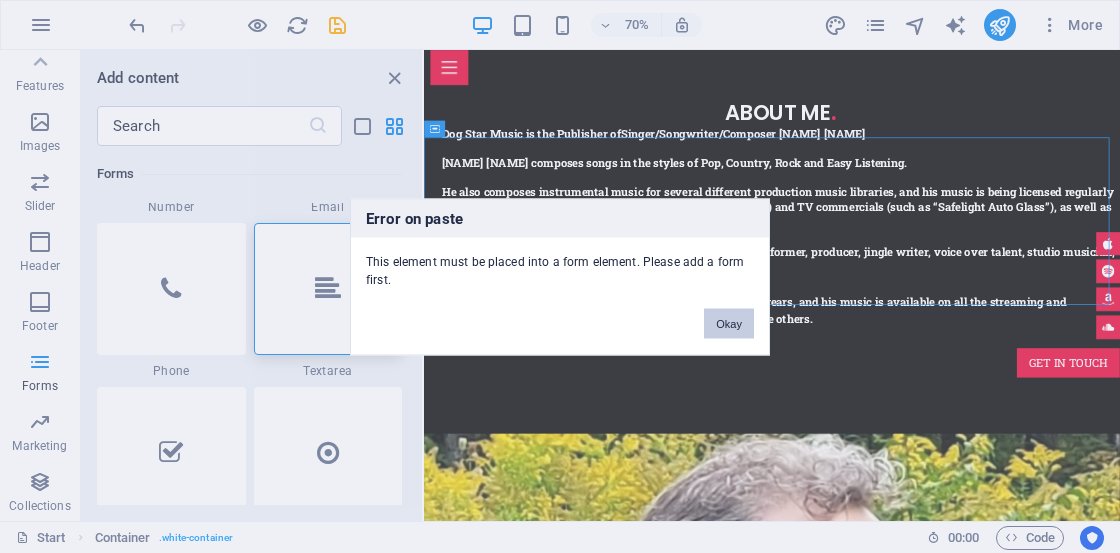 click on "Okay" at bounding box center (729, 323) 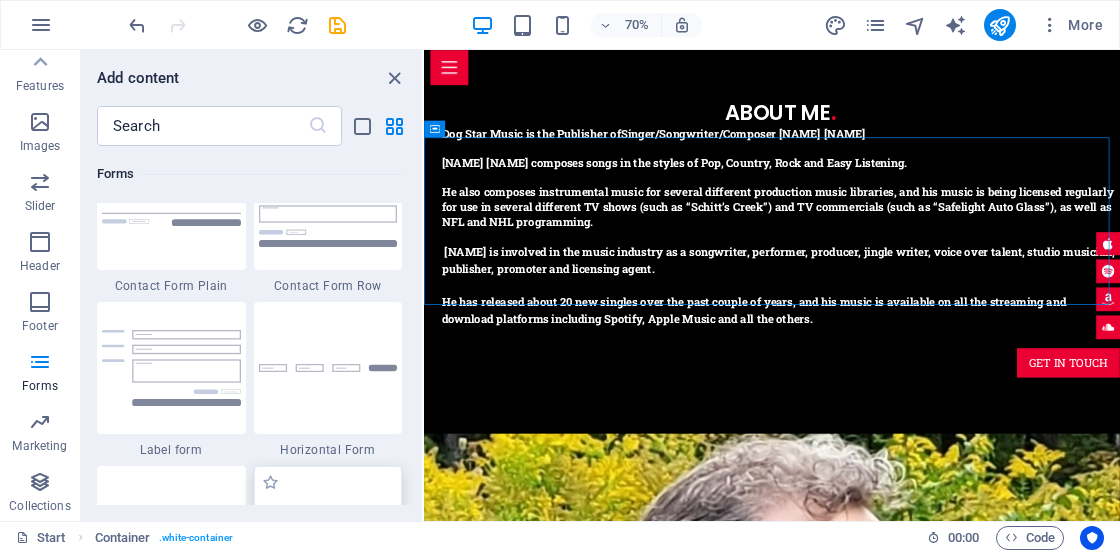 scroll, scrollTop: 14800, scrollLeft: 0, axis: vertical 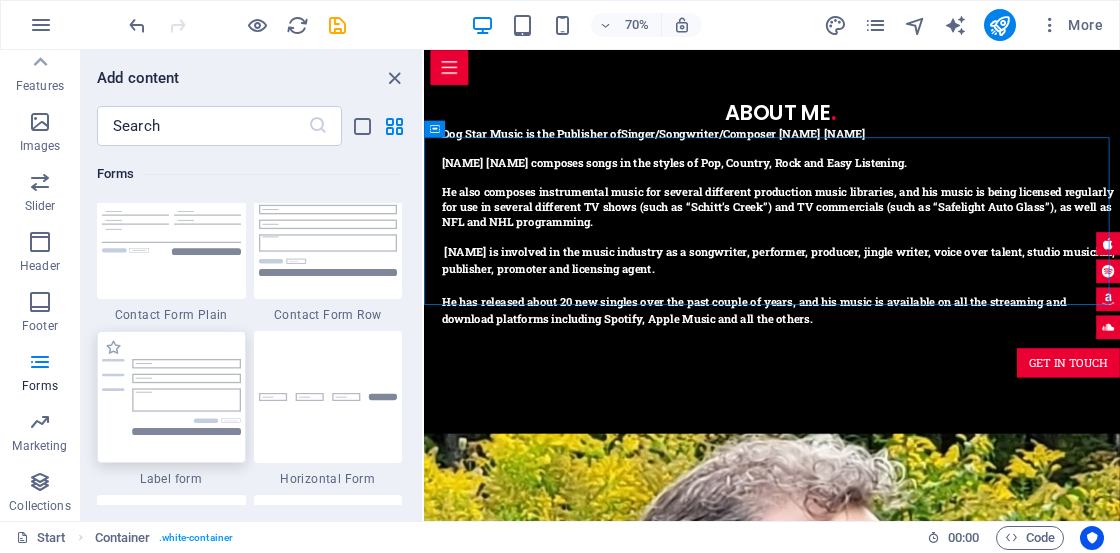 click at bounding box center [171, 397] 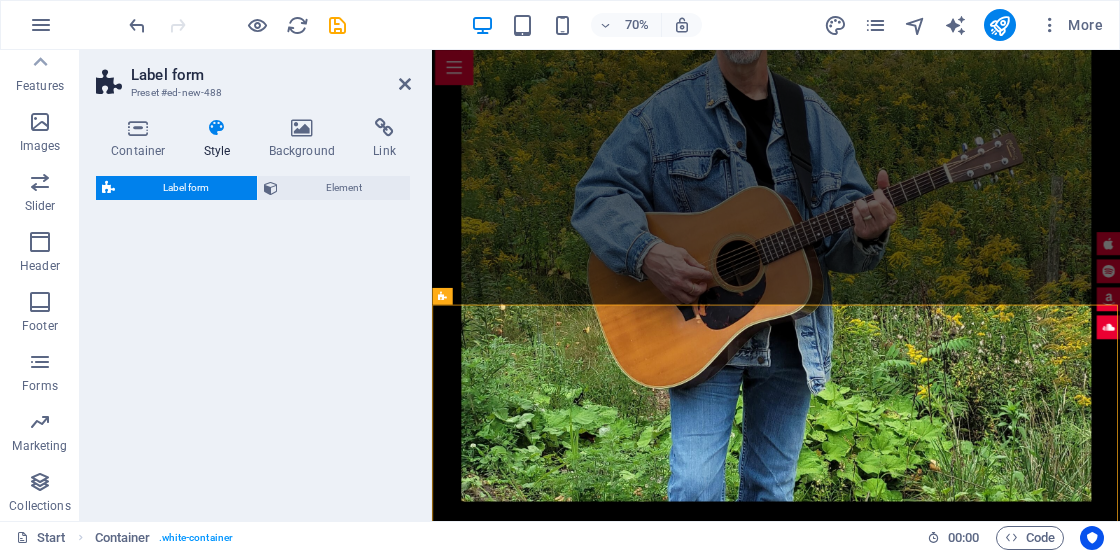 select on "rem" 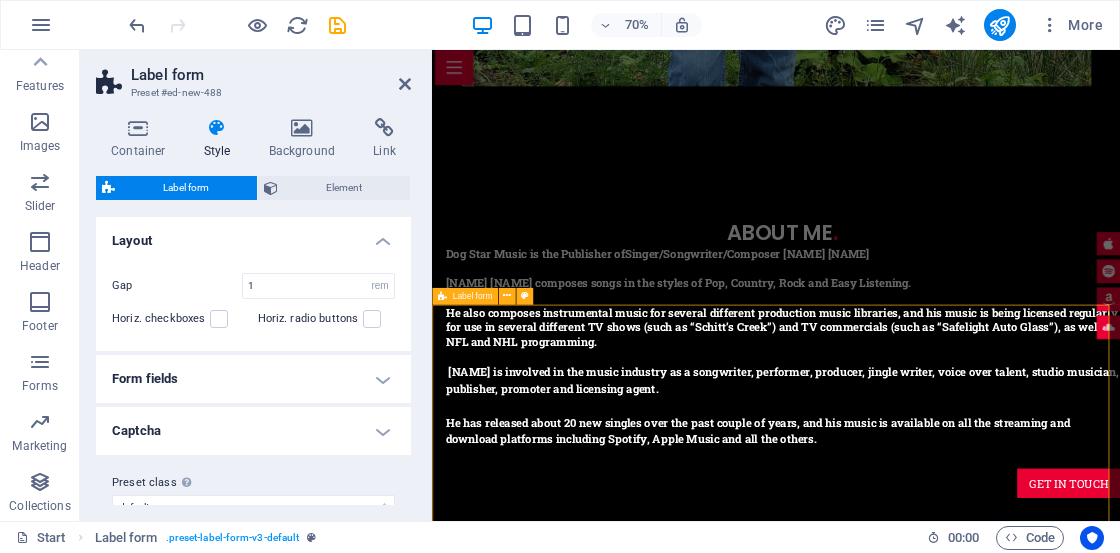 scroll, scrollTop: 1900, scrollLeft: 0, axis: vertical 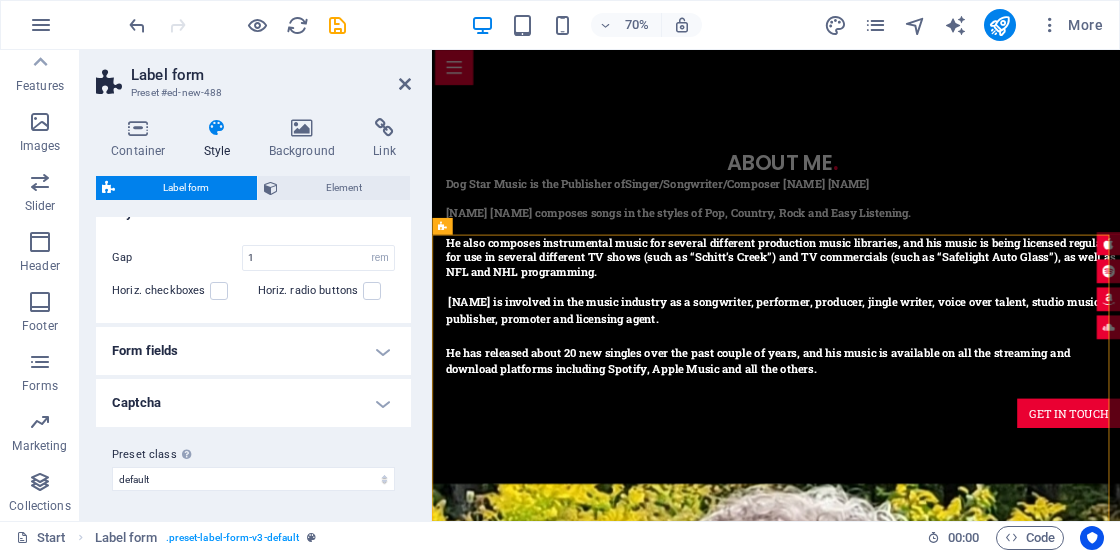 click on "Form fields" at bounding box center (253, 351) 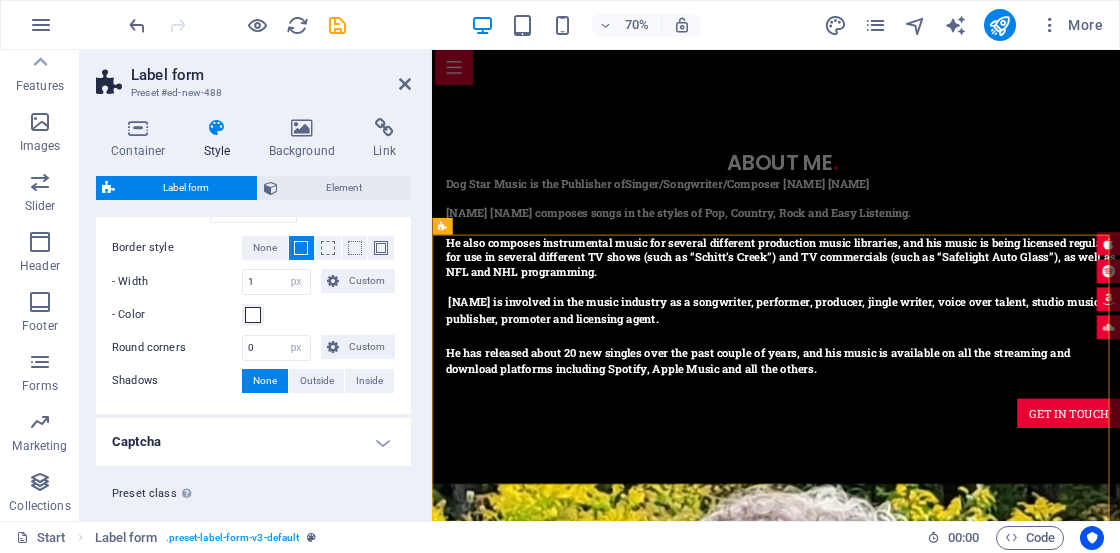 scroll, scrollTop: 586, scrollLeft: 0, axis: vertical 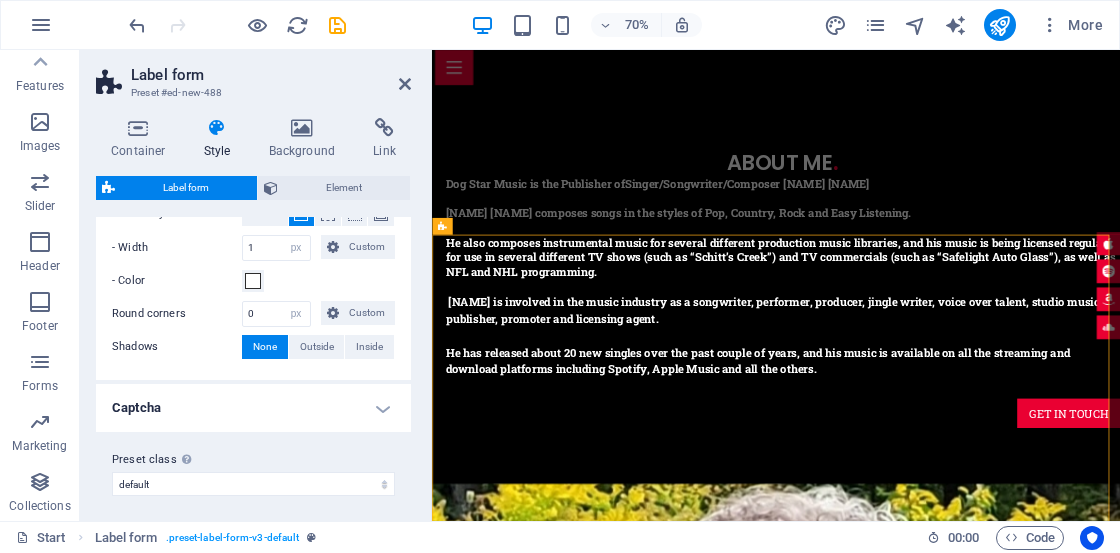 click on "Captcha" at bounding box center (253, 408) 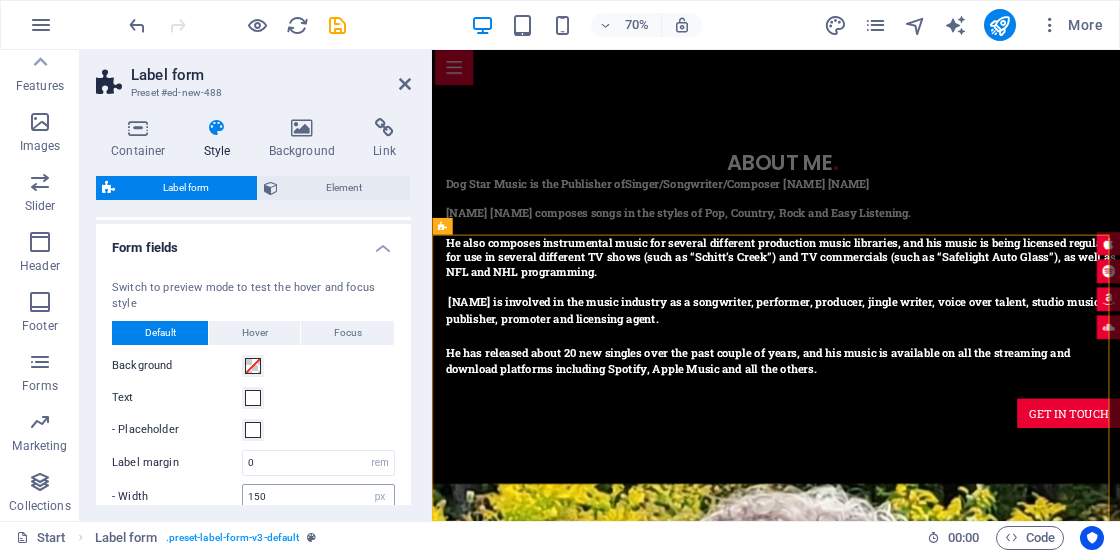scroll, scrollTop: 105, scrollLeft: 0, axis: vertical 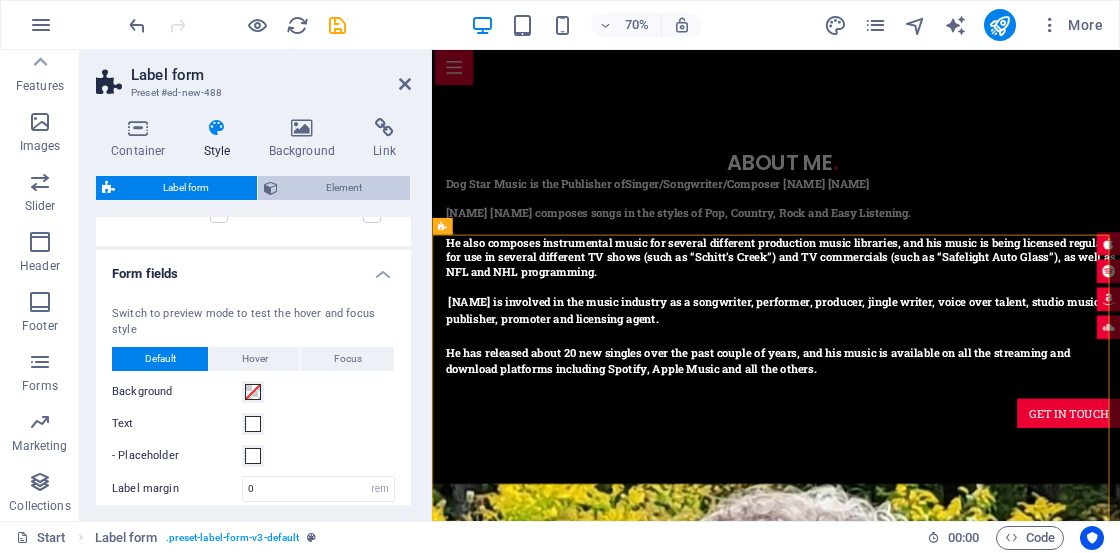 click on "Element" at bounding box center (344, 188) 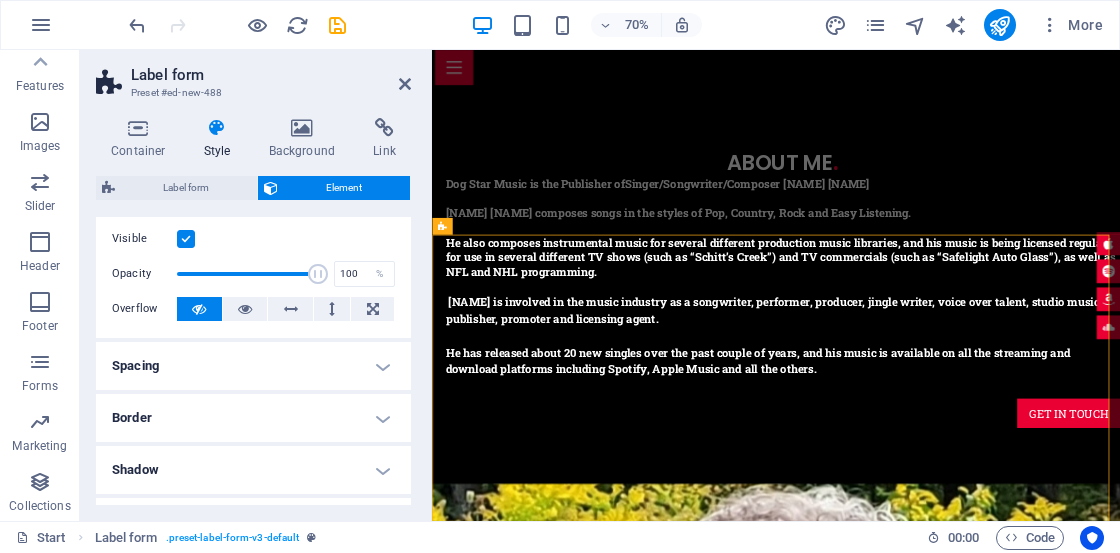 scroll, scrollTop: 0, scrollLeft: 0, axis: both 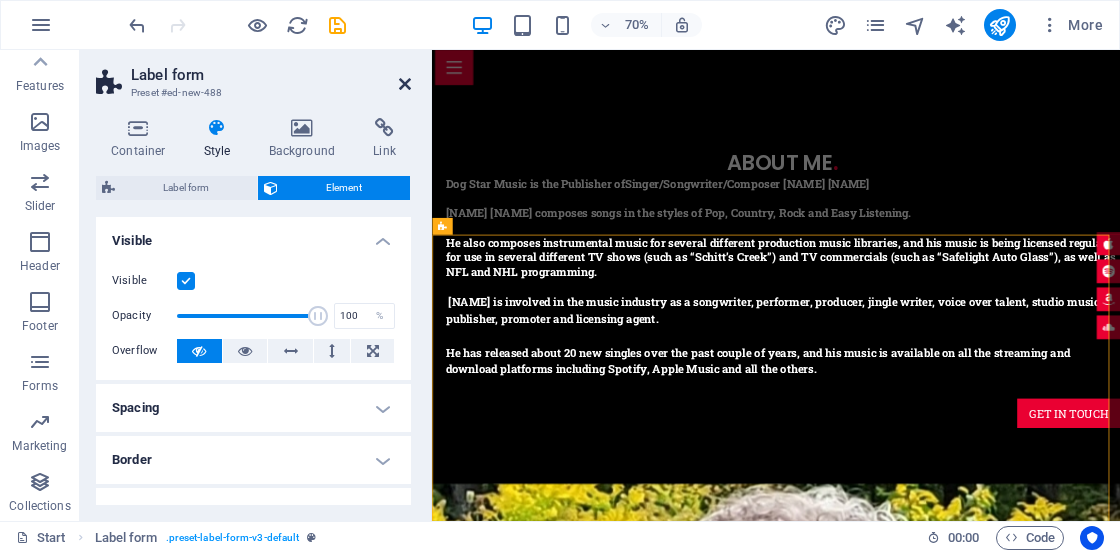 click at bounding box center [405, 84] 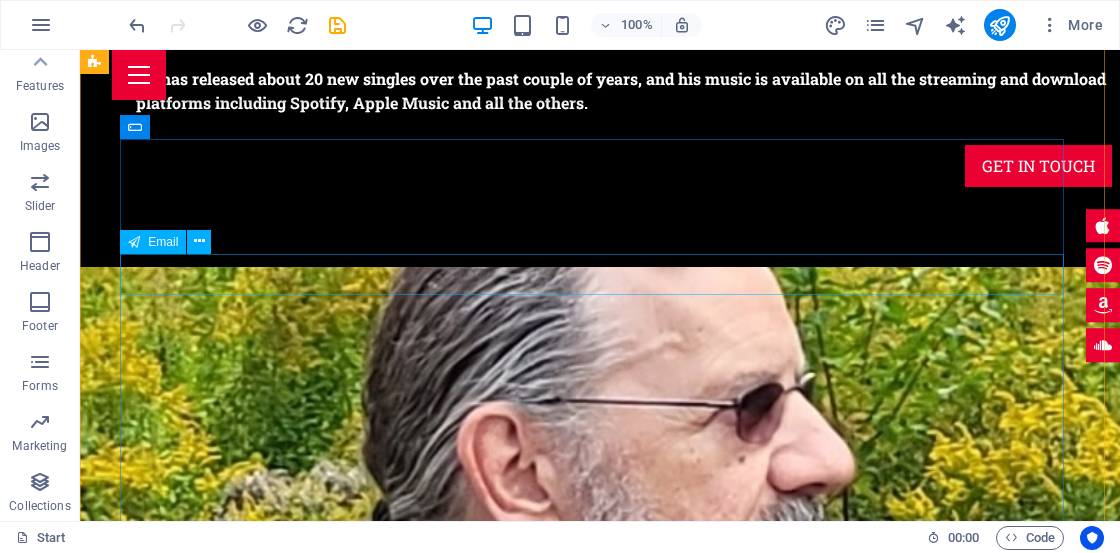 scroll, scrollTop: 2100, scrollLeft: 0, axis: vertical 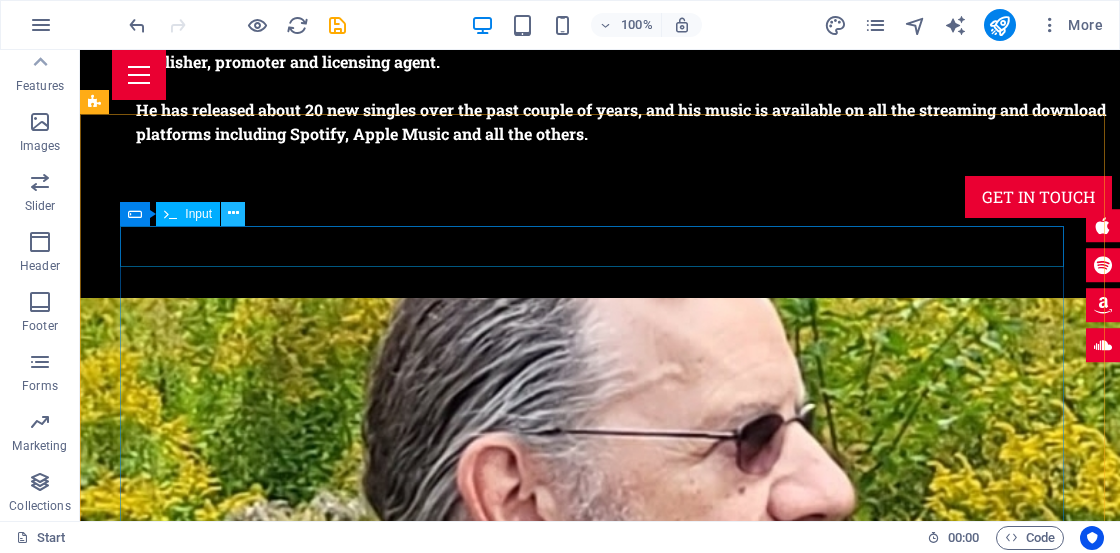 click at bounding box center [233, 213] 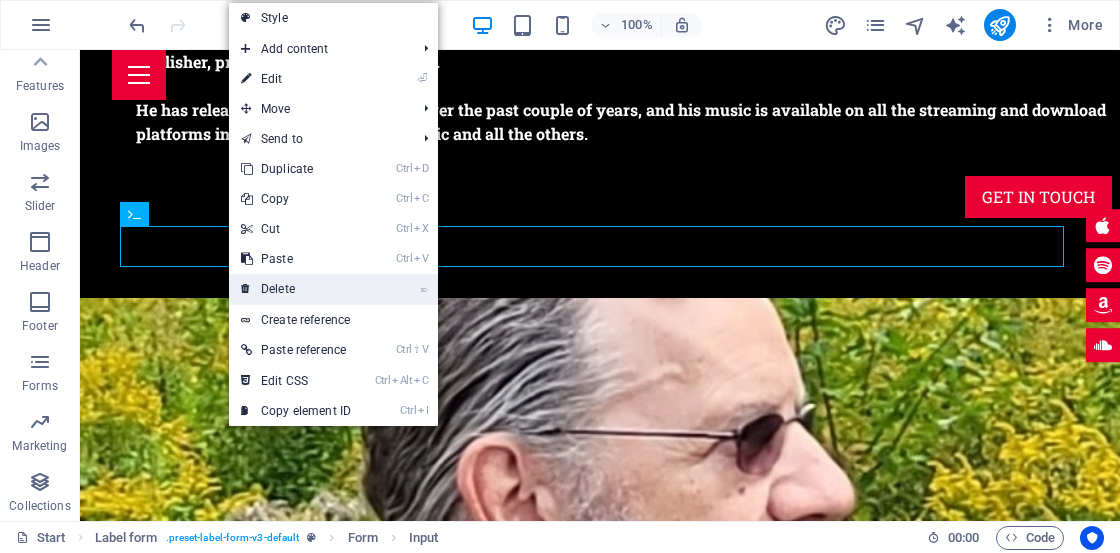 click on "⌦  Delete" at bounding box center (296, 289) 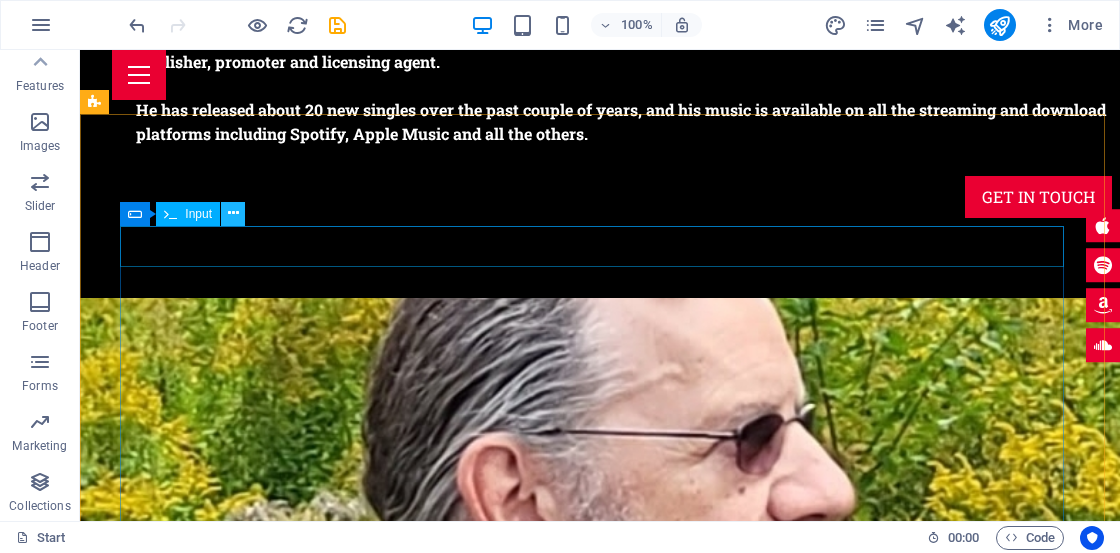 click at bounding box center (233, 213) 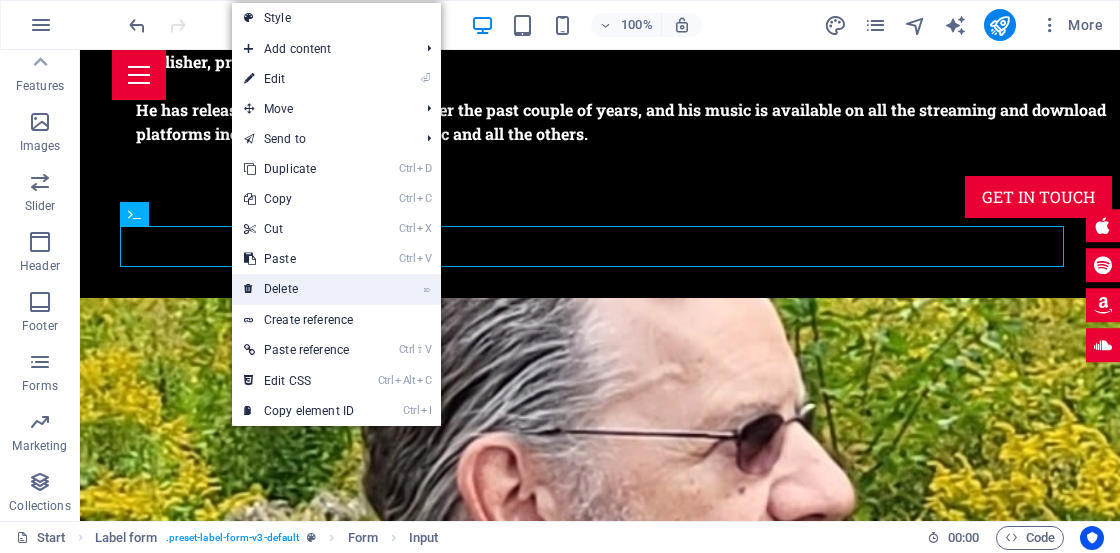 click on "⌦  Delete" at bounding box center (299, 289) 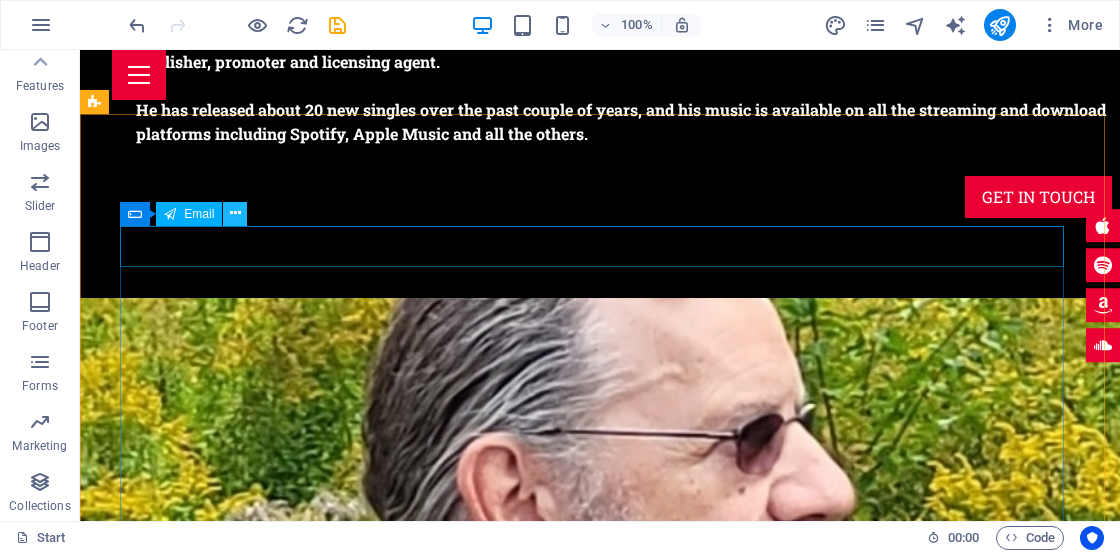 click at bounding box center [235, 213] 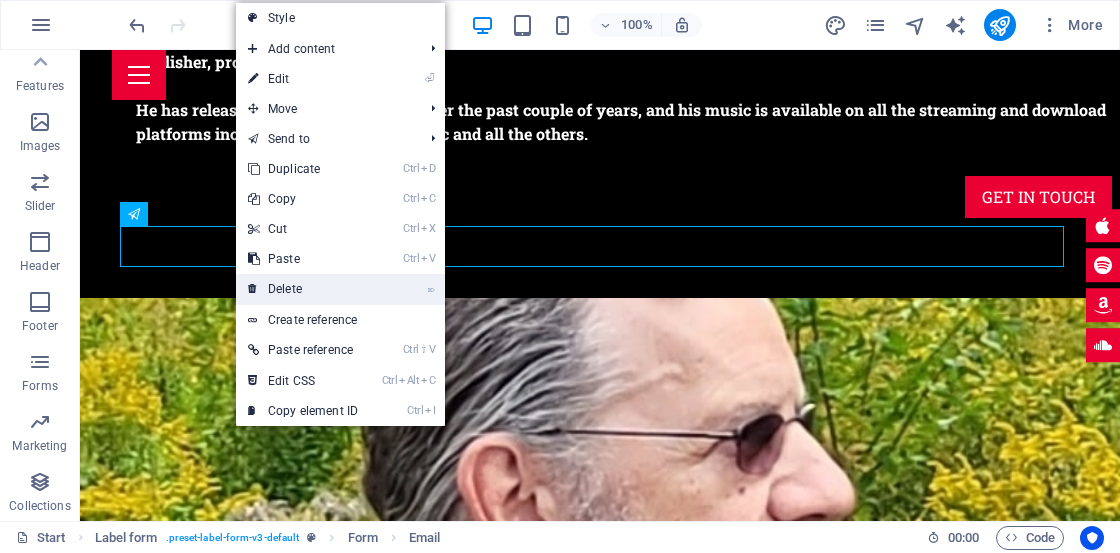 click on "⌦  Delete" at bounding box center [303, 289] 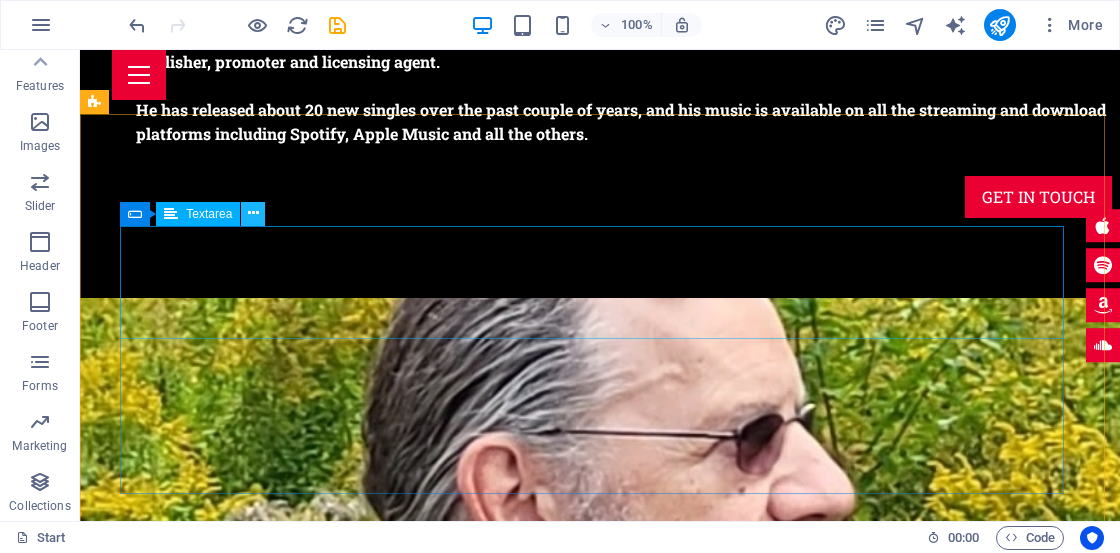 click at bounding box center (253, 213) 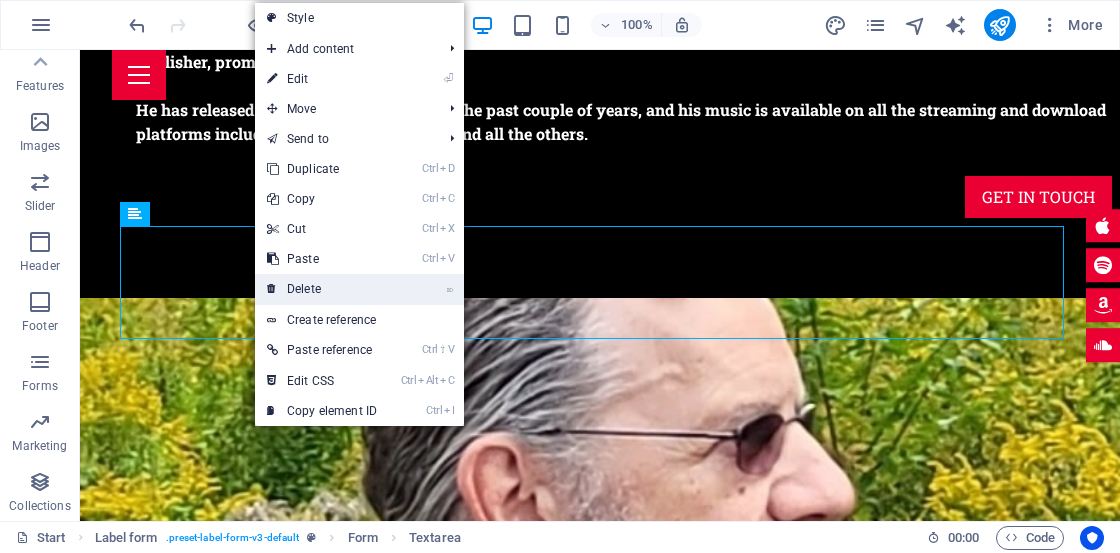 click on "⌦  Delete" at bounding box center (322, 289) 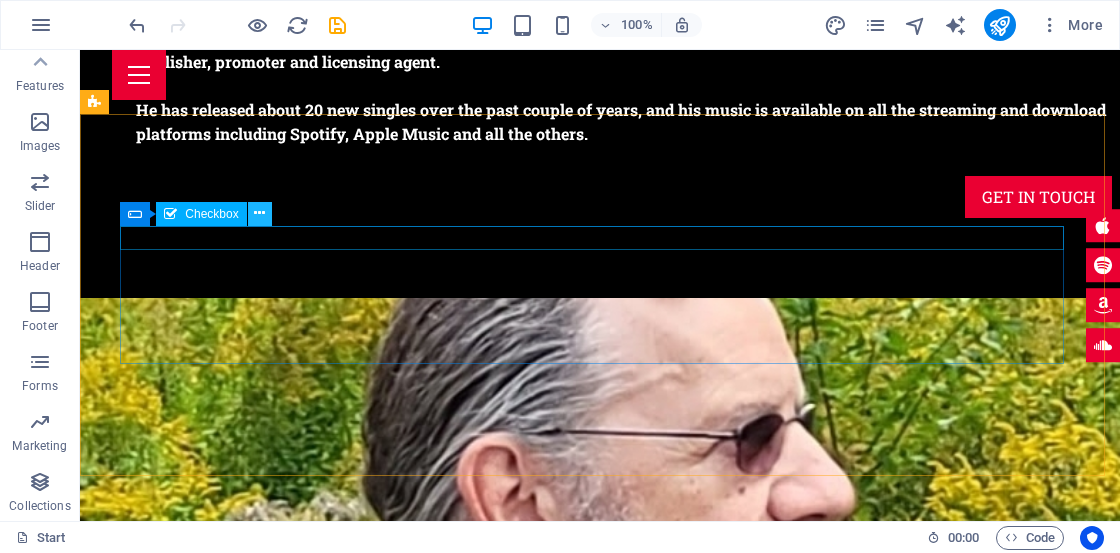 click at bounding box center [259, 213] 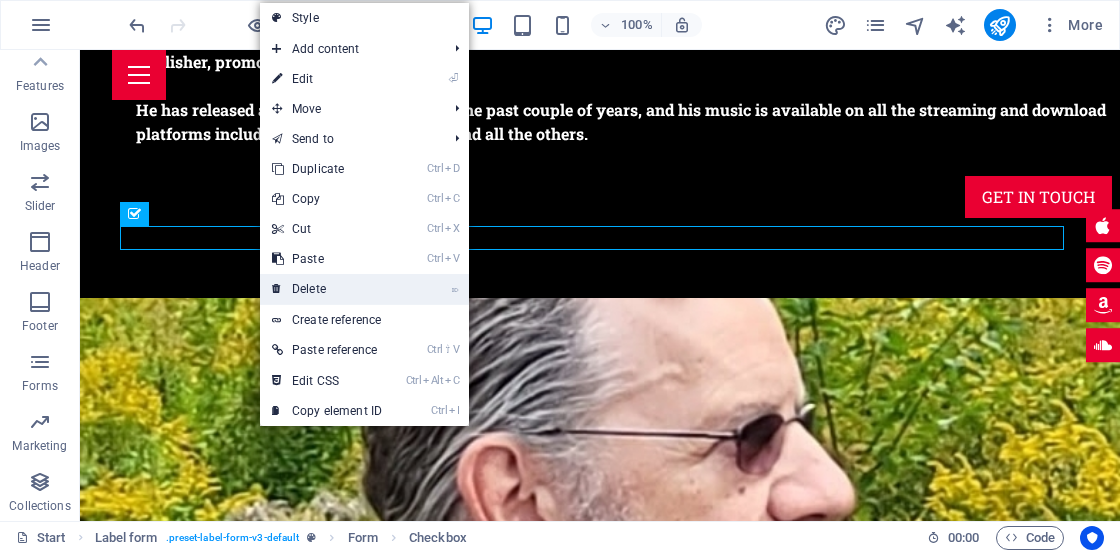click on "⌦  Delete" at bounding box center [327, 289] 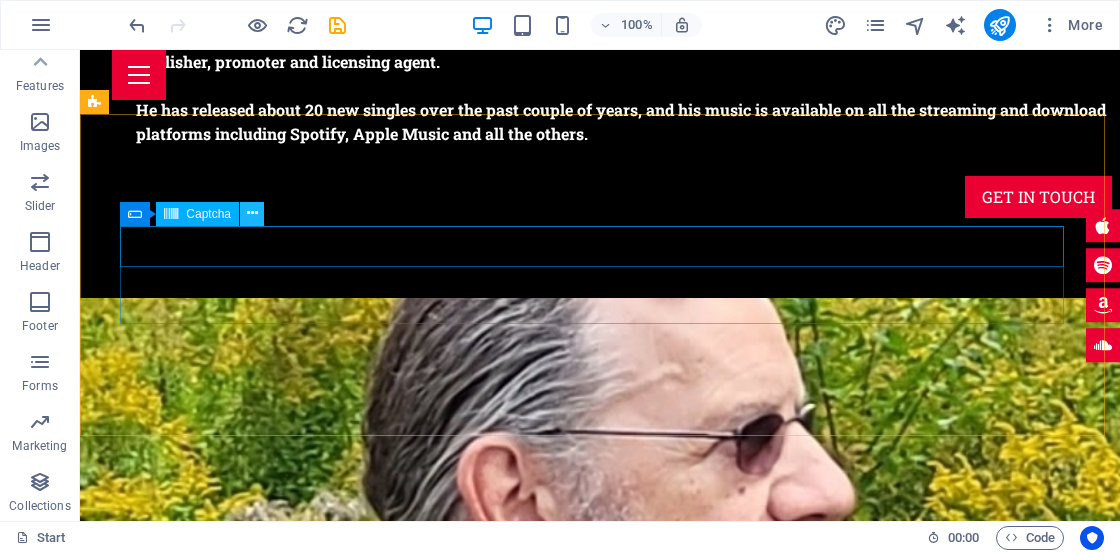 click at bounding box center (252, 213) 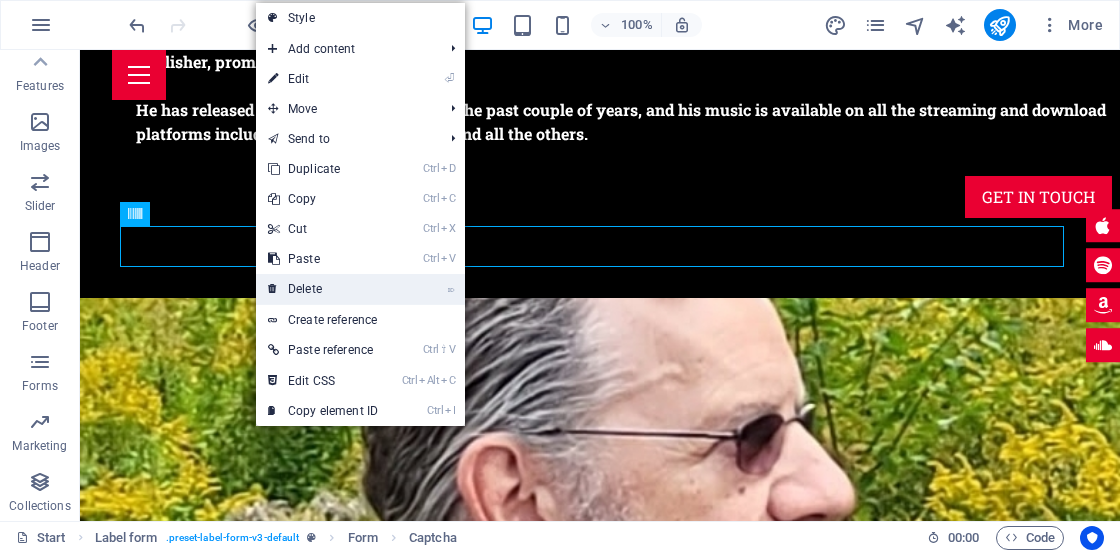 click on "⌦  Delete" at bounding box center (323, 289) 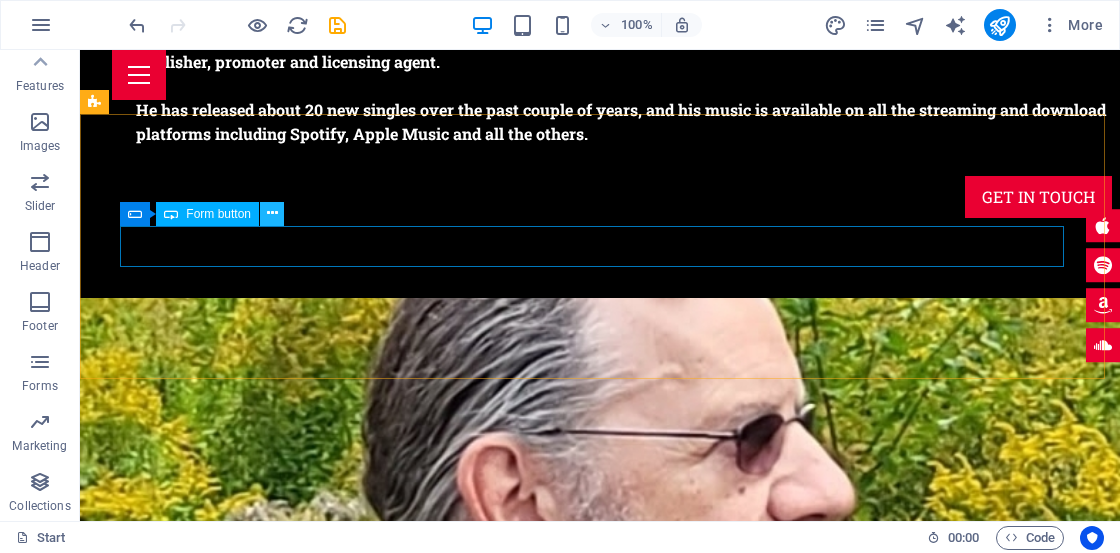 click at bounding box center (272, 213) 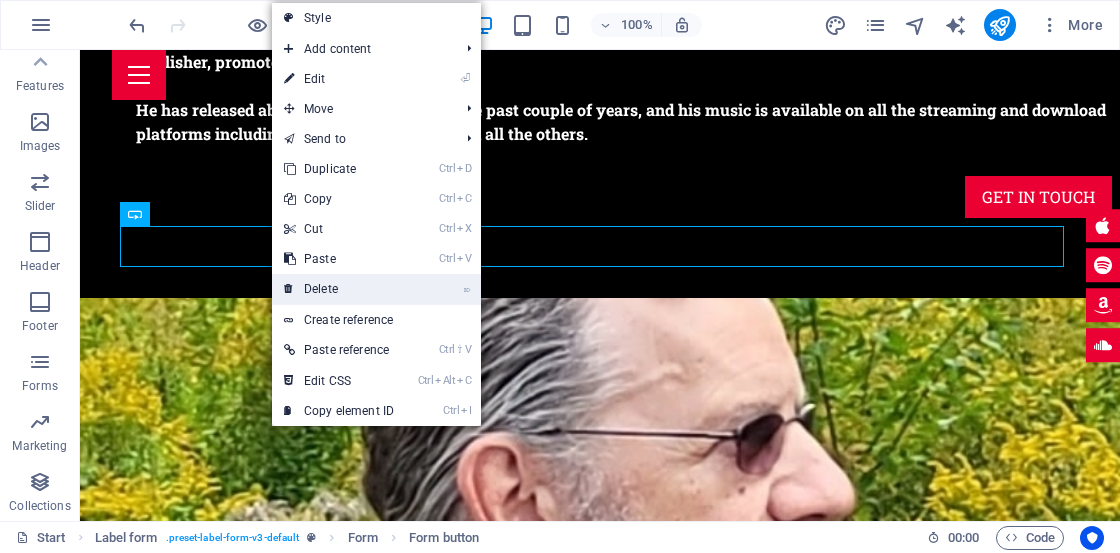 click on "⌦  Delete" at bounding box center (339, 289) 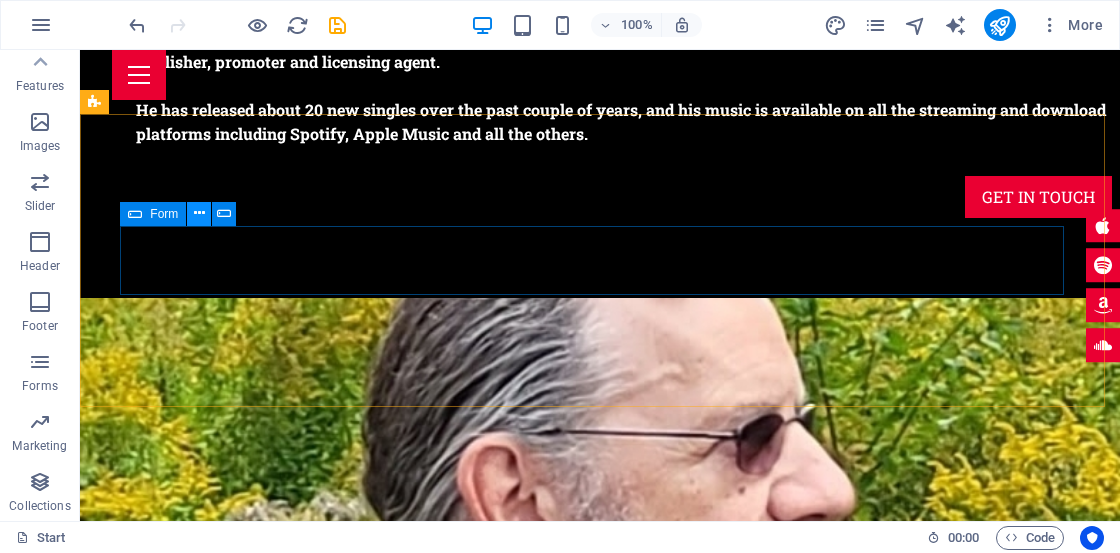 click at bounding box center [199, 213] 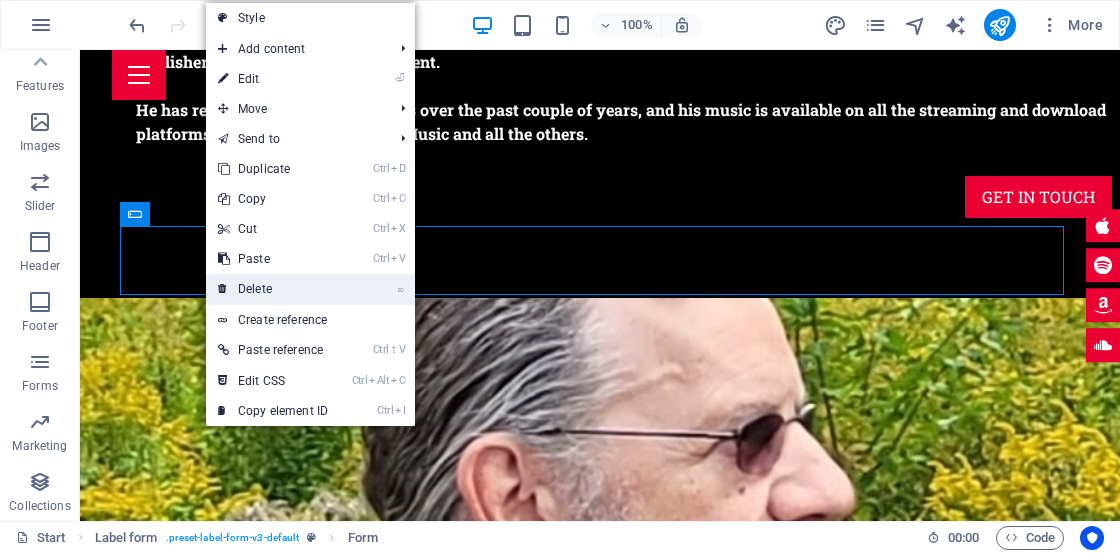 click on "⌦  Delete" at bounding box center (273, 289) 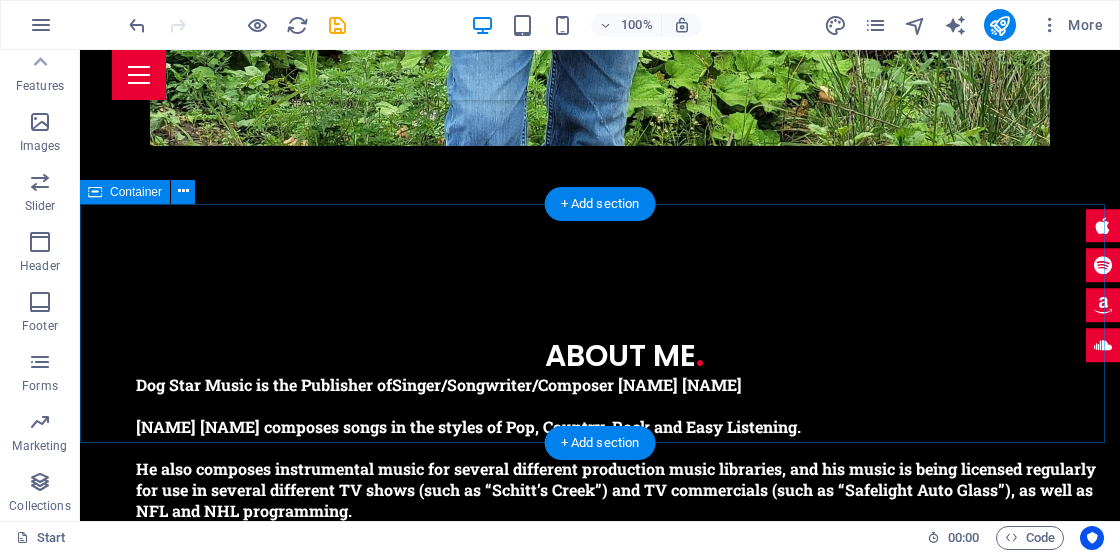 scroll, scrollTop: 1800, scrollLeft: 0, axis: vertical 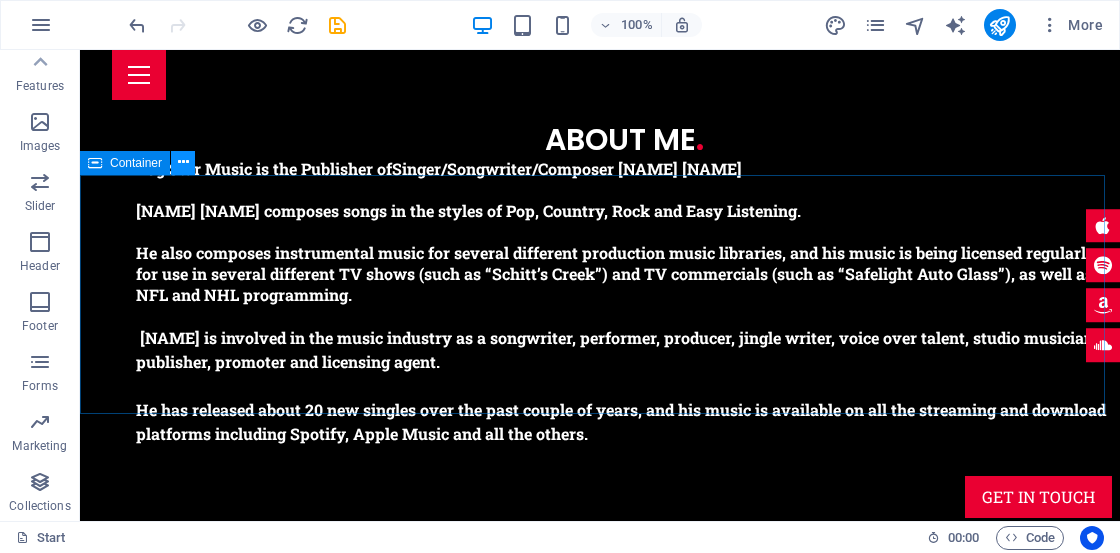click at bounding box center [183, 162] 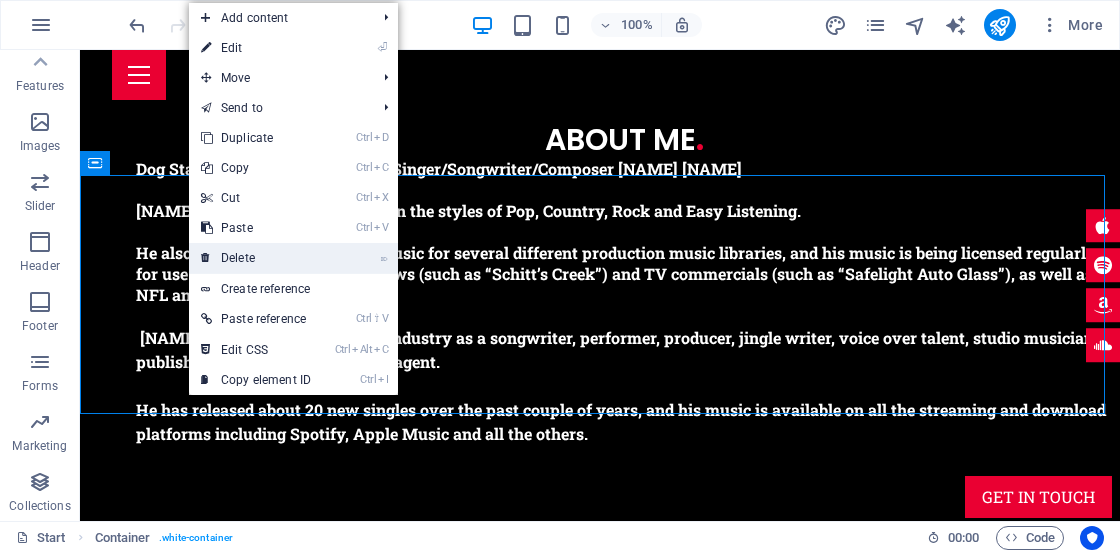 click on "⌦  Delete" at bounding box center [256, 258] 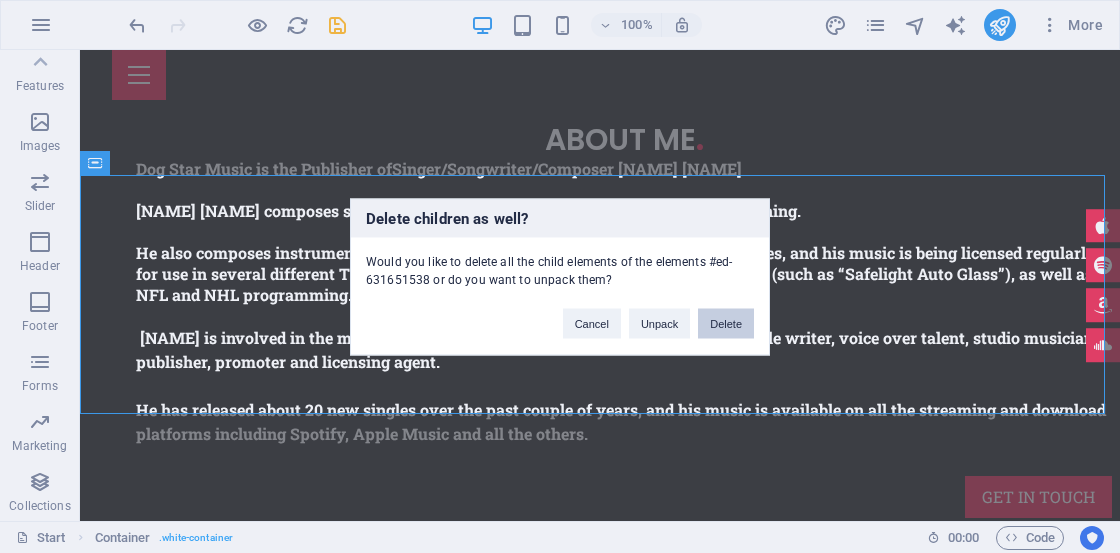 click on "Delete" at bounding box center (726, 323) 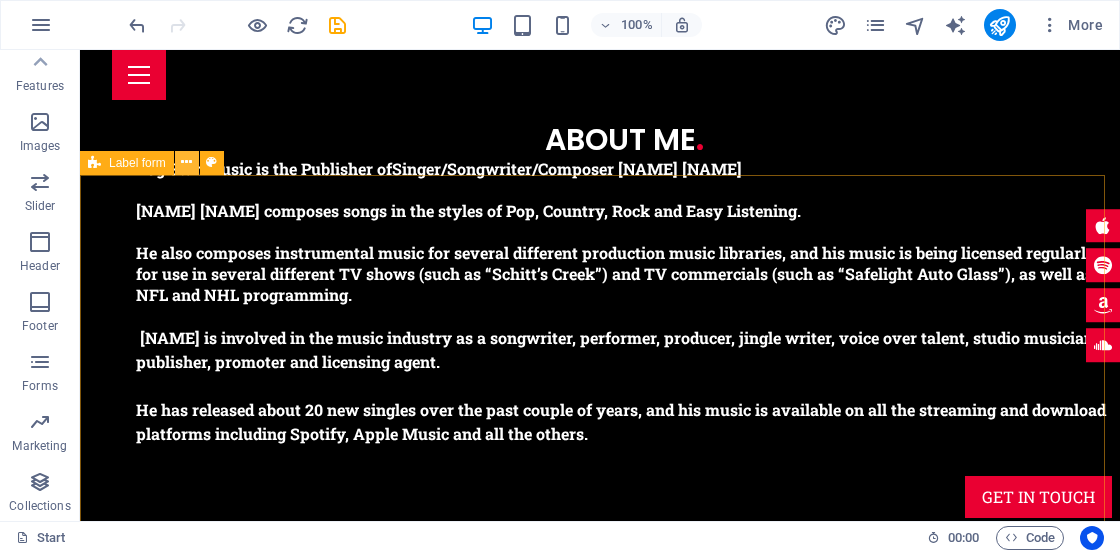 click at bounding box center (186, 162) 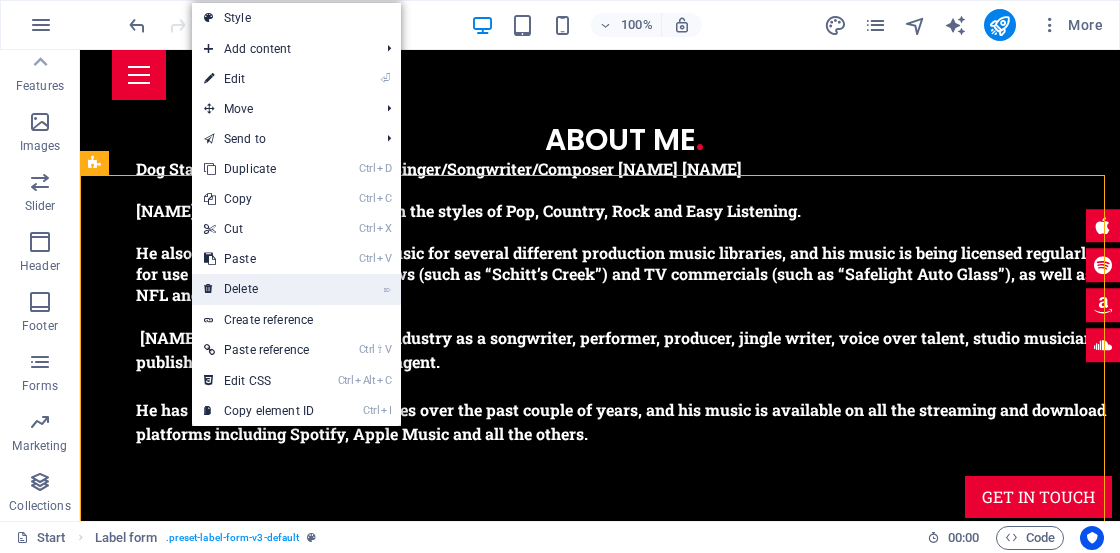 click on "⌦  Delete" at bounding box center (259, 289) 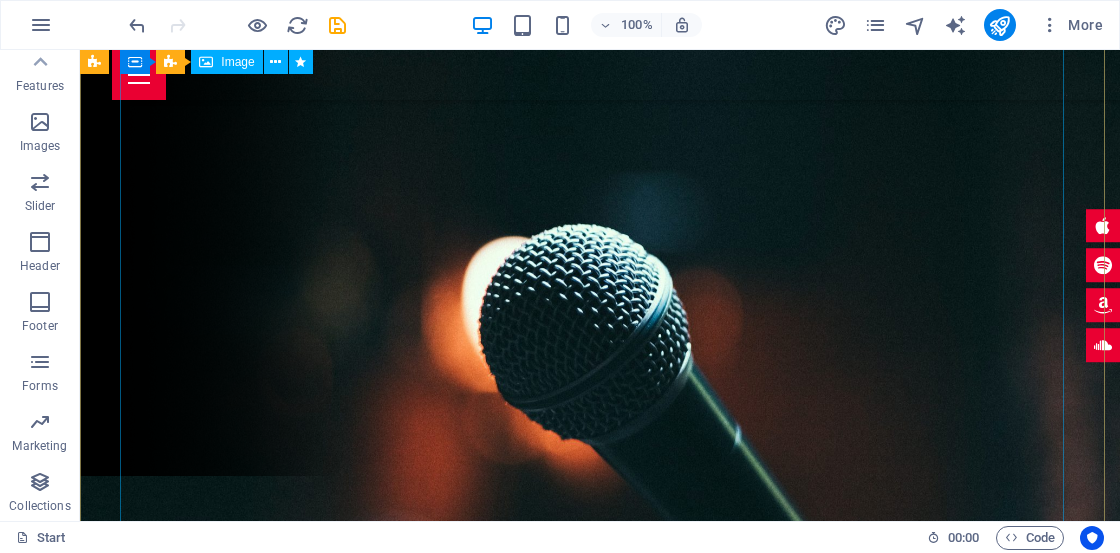 scroll, scrollTop: 0, scrollLeft: 0, axis: both 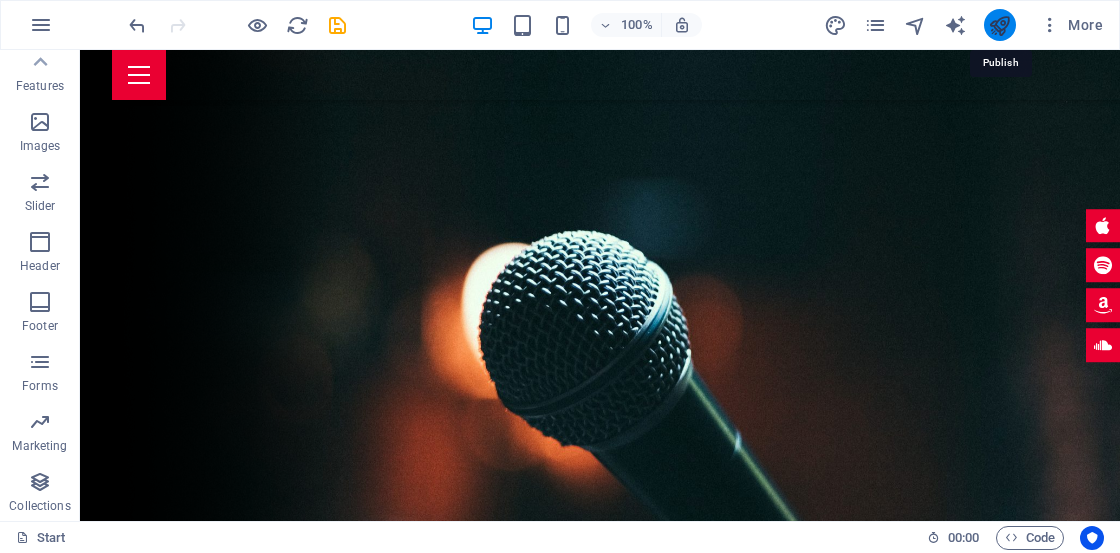 click at bounding box center (999, 25) 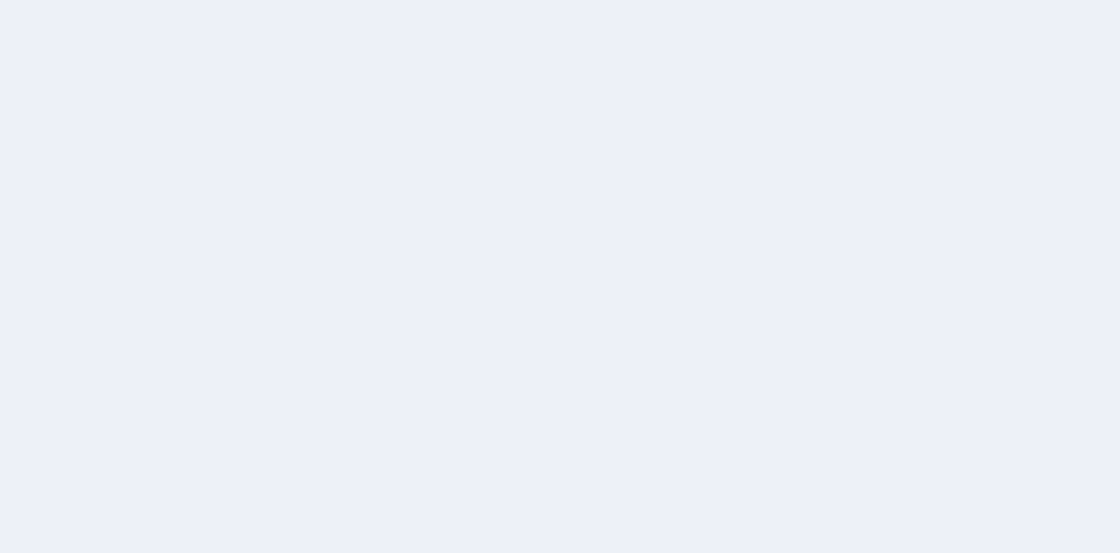 scroll, scrollTop: 0, scrollLeft: 0, axis: both 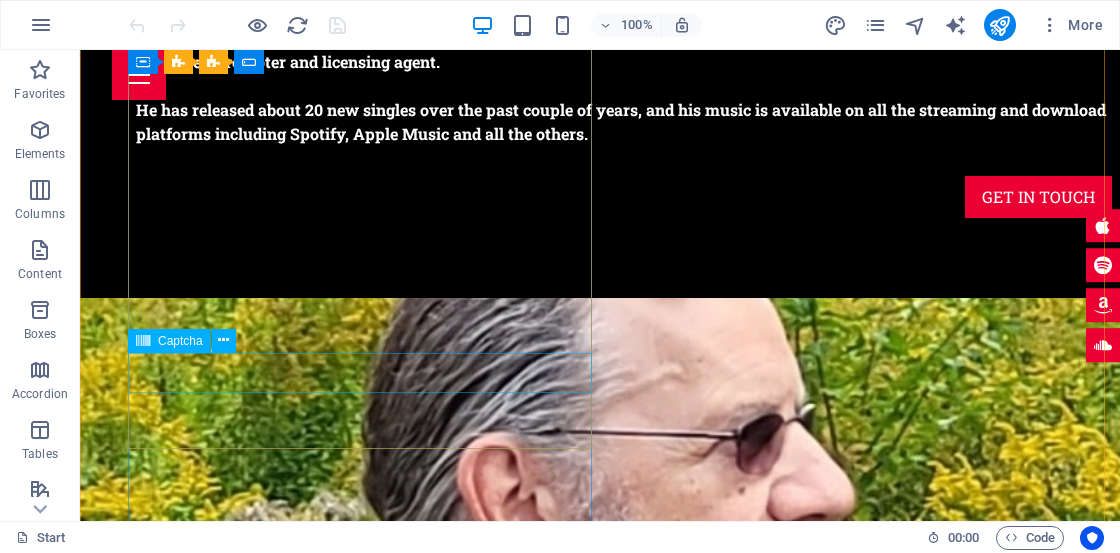 click on "Captcha" at bounding box center [169, 341] 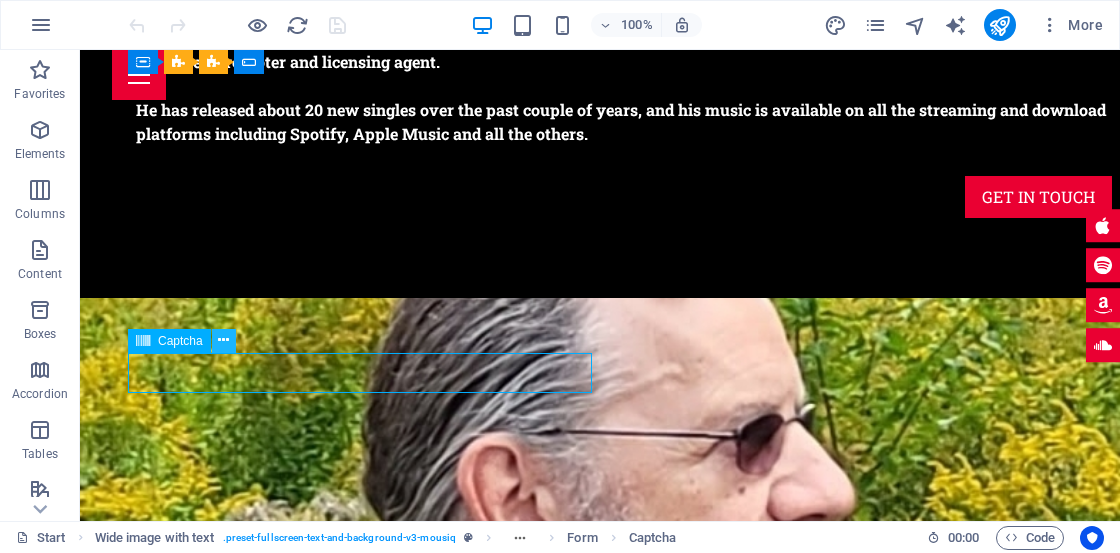 click at bounding box center [223, 340] 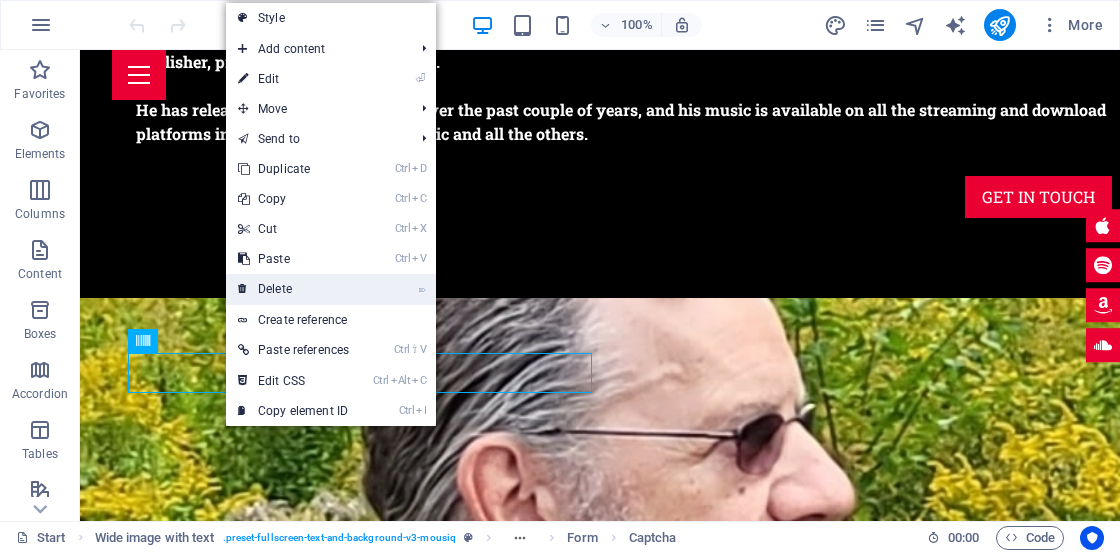 click on "⌦  Delete" at bounding box center (293, 289) 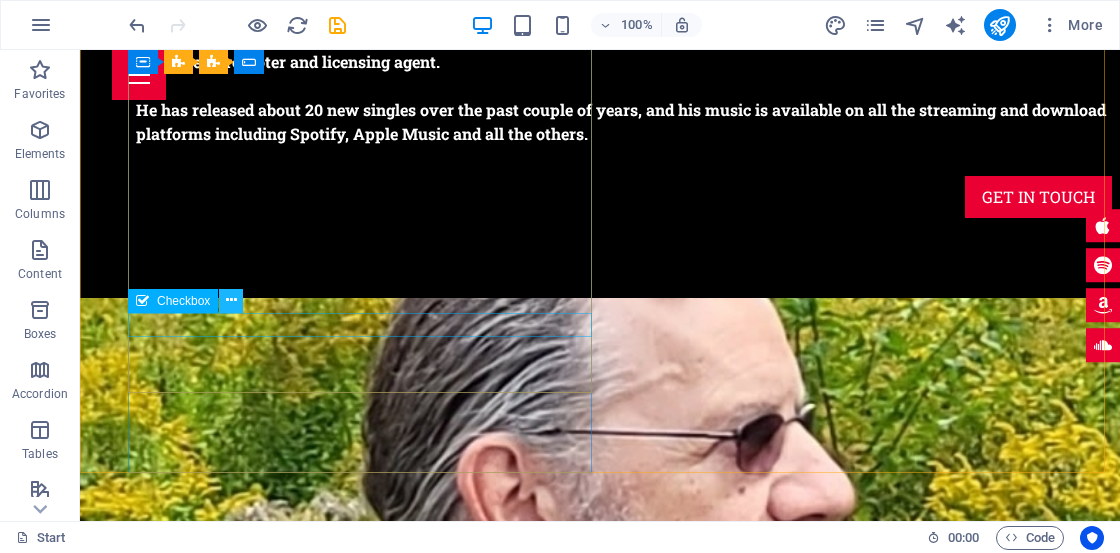 click at bounding box center [231, 301] 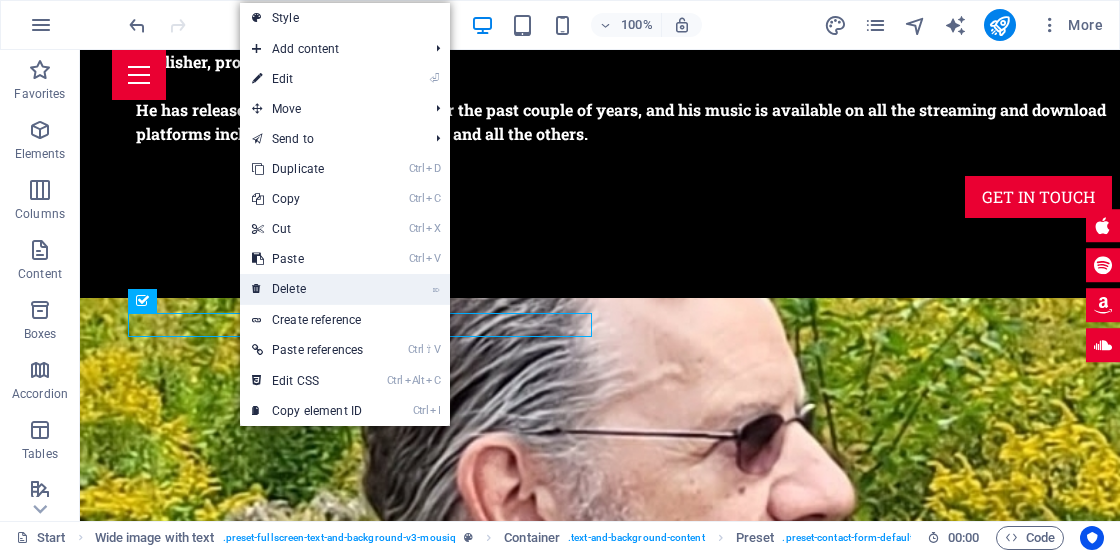 click on "⌦  Delete" at bounding box center (307, 289) 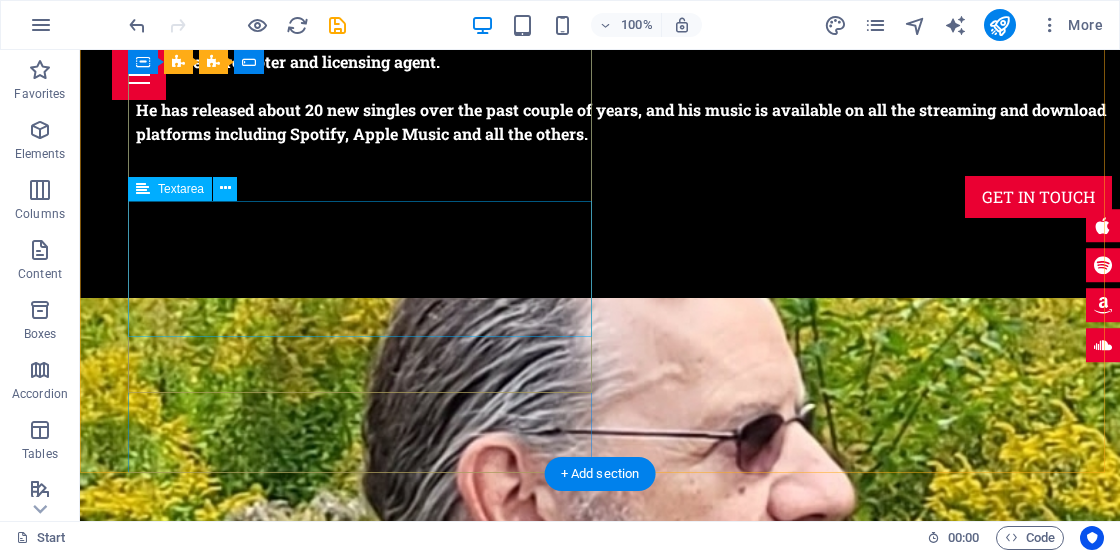 scroll, scrollTop: 1700, scrollLeft: 0, axis: vertical 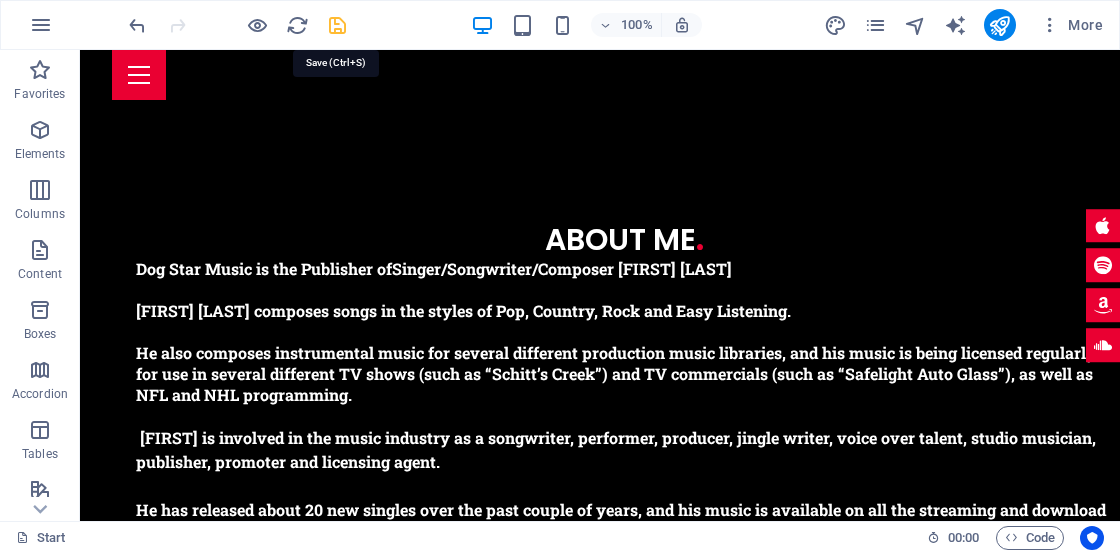 click at bounding box center [337, 25] 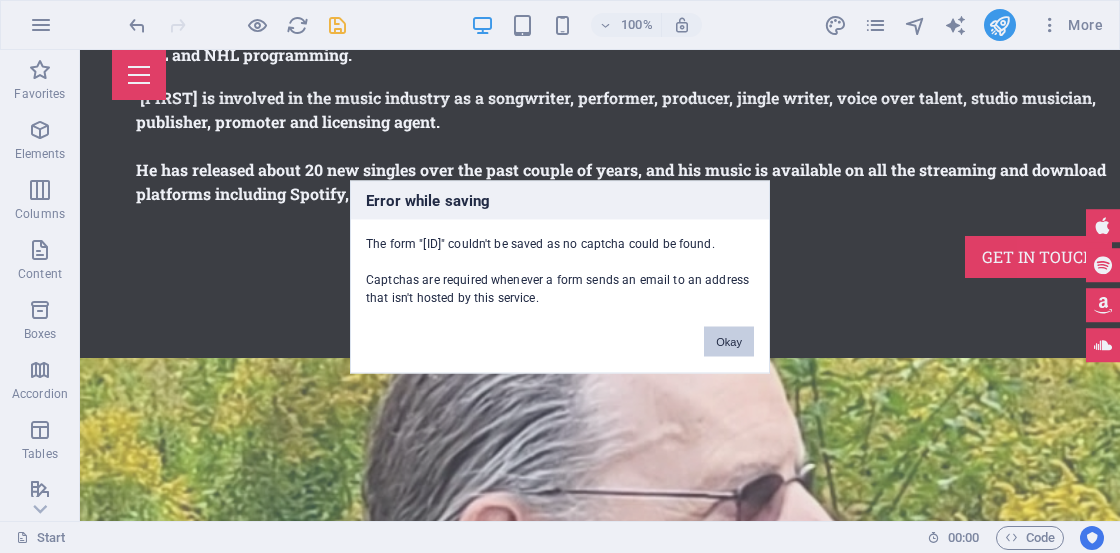 click on "Okay" at bounding box center [729, 341] 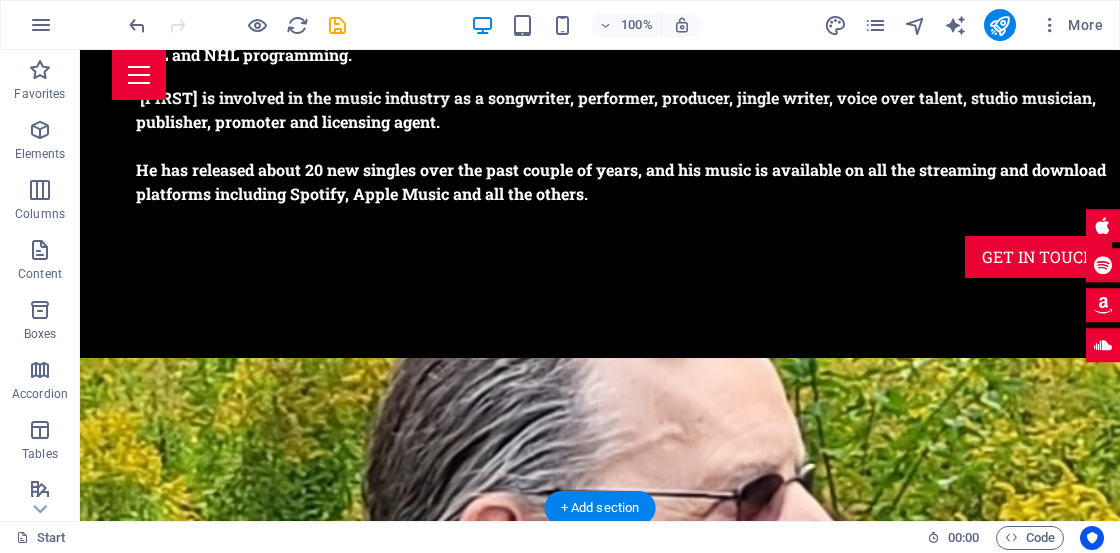 scroll, scrollTop: 1940, scrollLeft: 0, axis: vertical 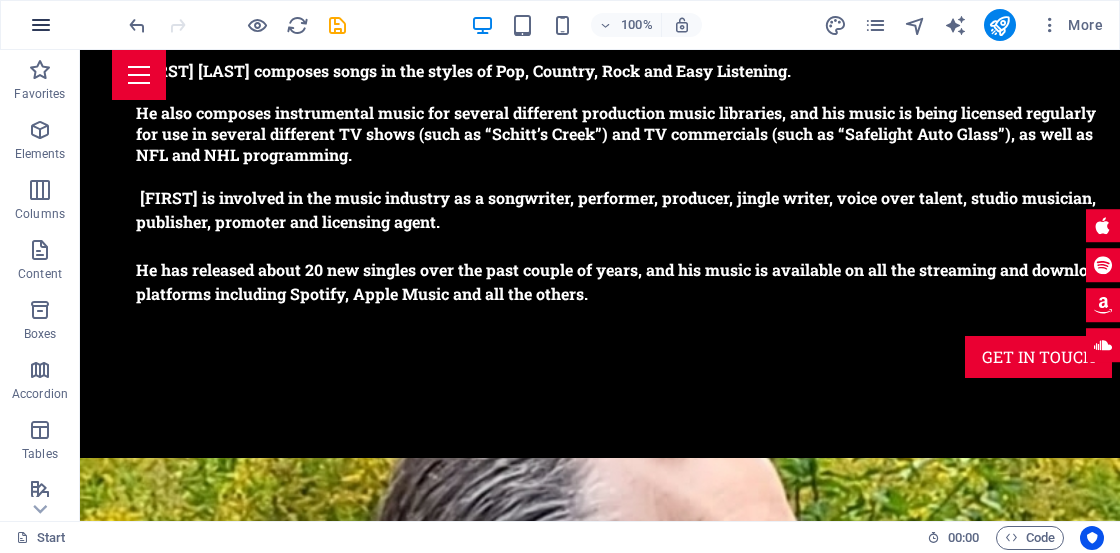 click at bounding box center [41, 25] 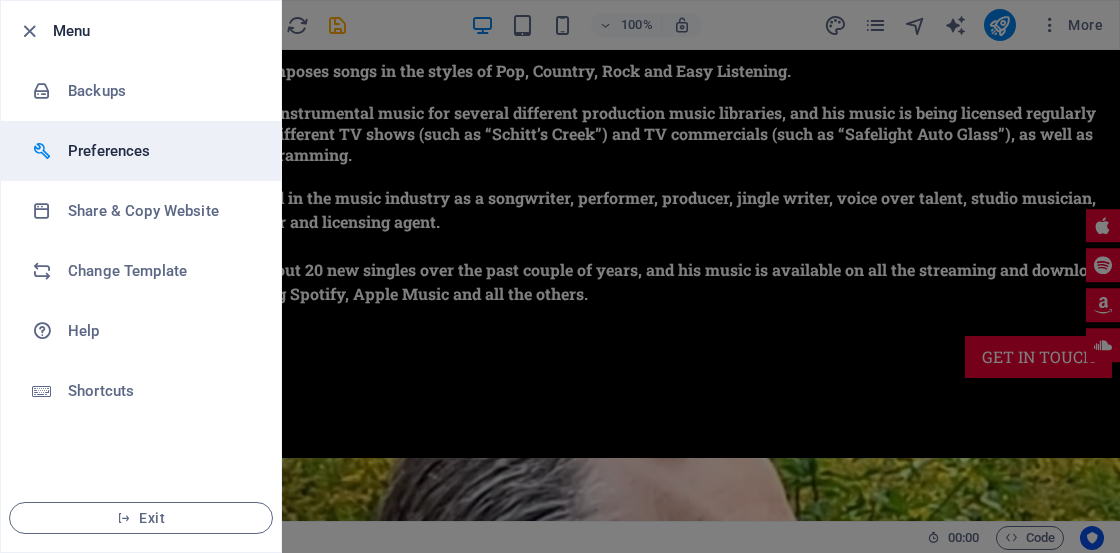 click on "Preferences" at bounding box center [160, 151] 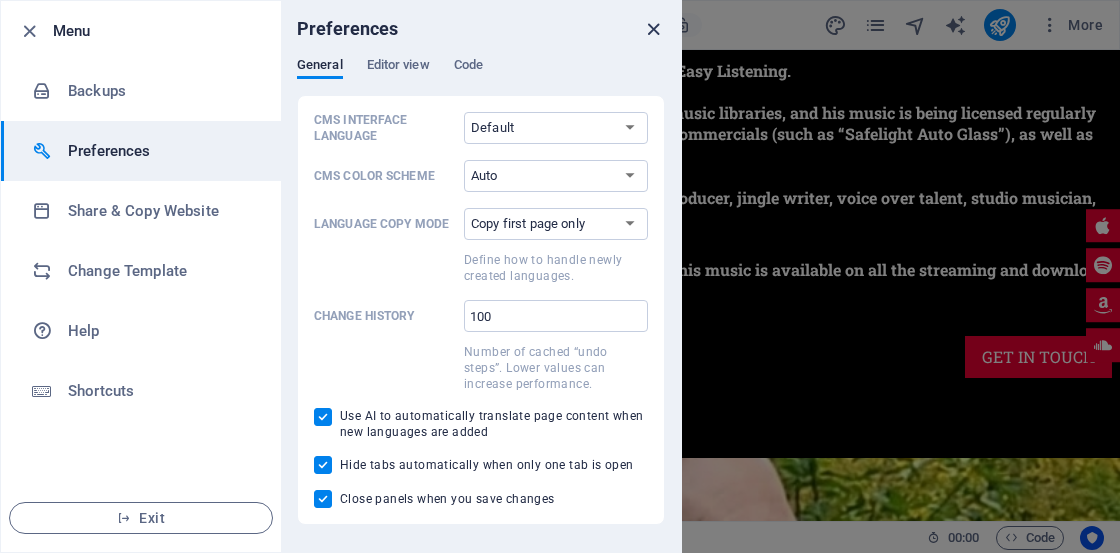 click at bounding box center [653, 29] 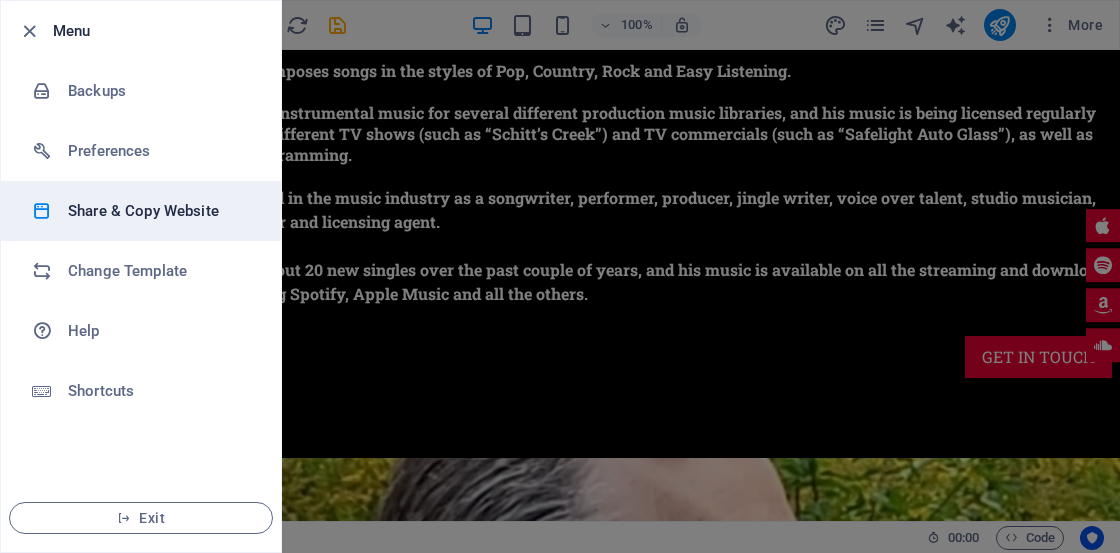 click on "Share & Copy Website" at bounding box center [160, 211] 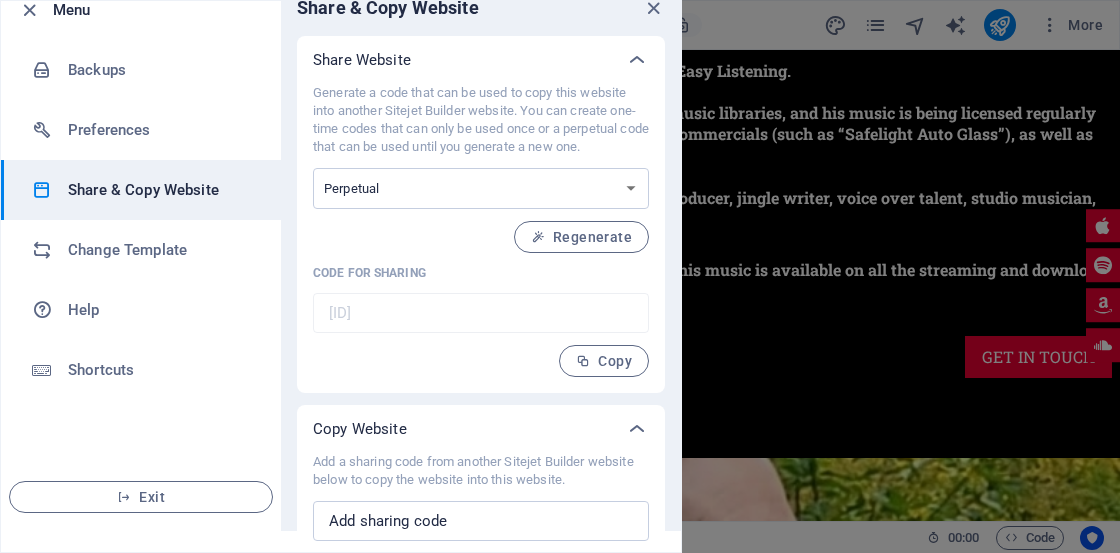 scroll, scrollTop: 0, scrollLeft: 0, axis: both 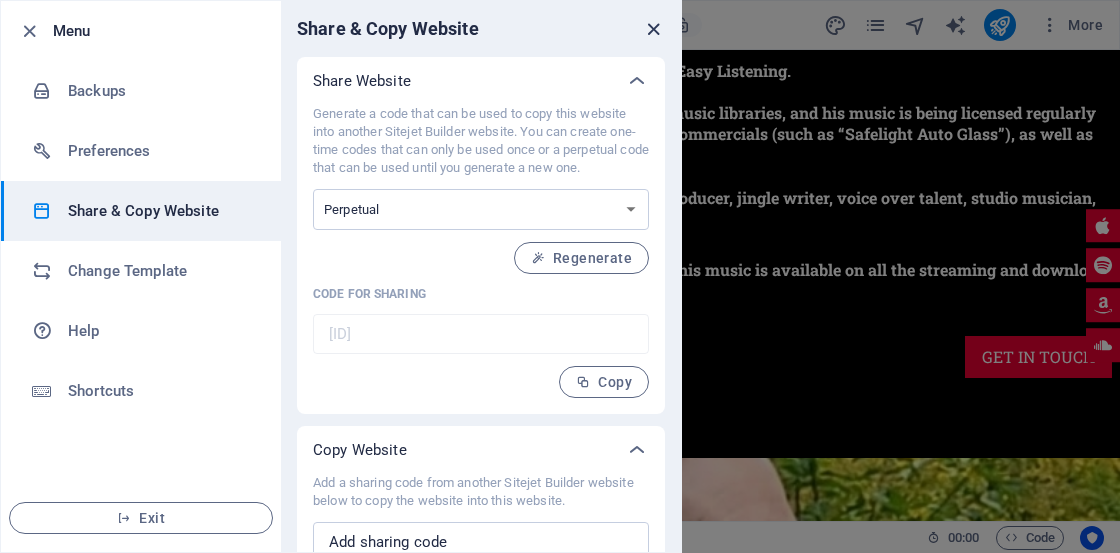 click at bounding box center [653, 29] 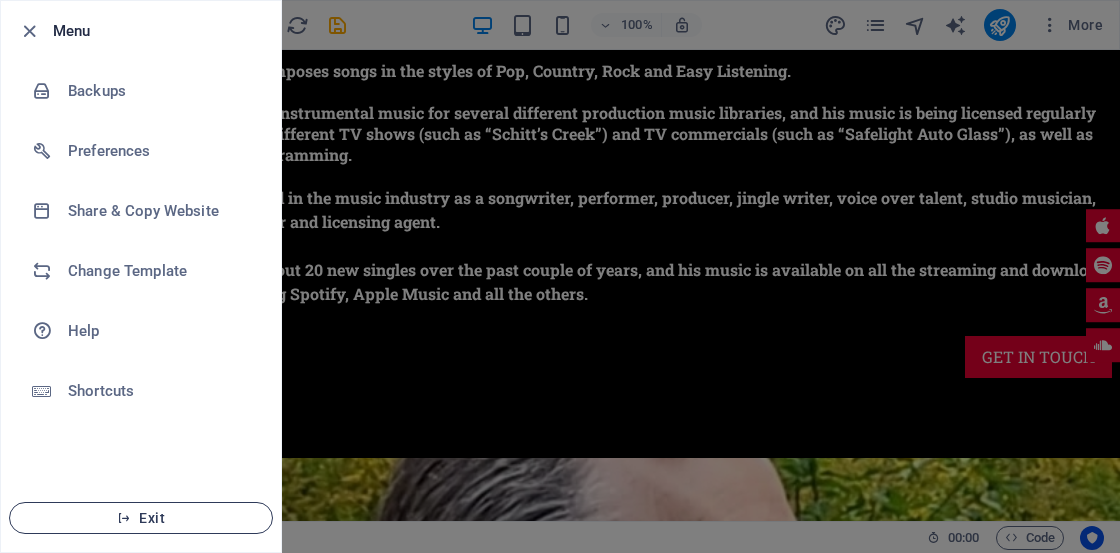 click on "Exit" at bounding box center (141, 518) 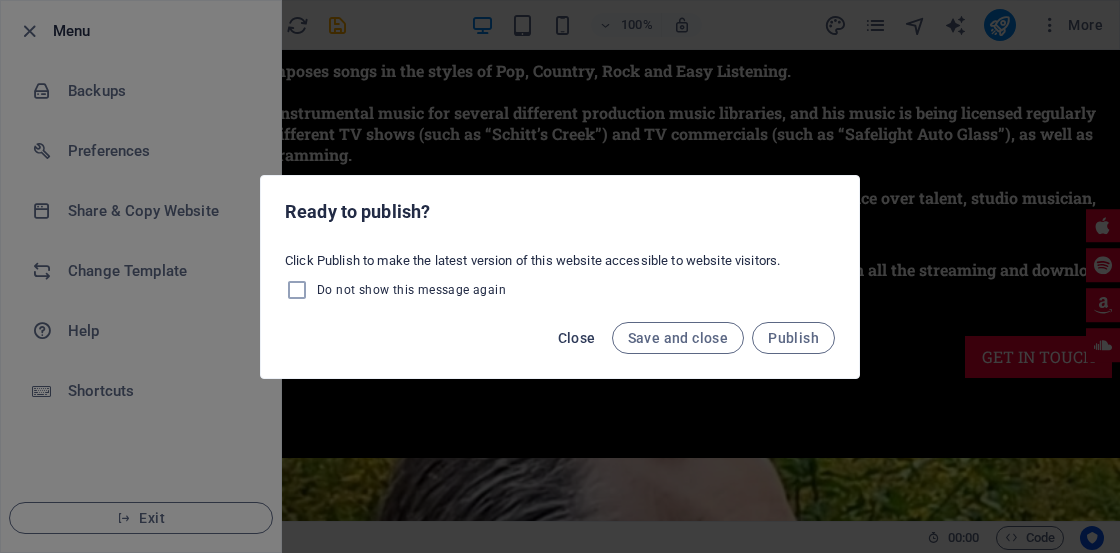 click on "Close" at bounding box center (577, 338) 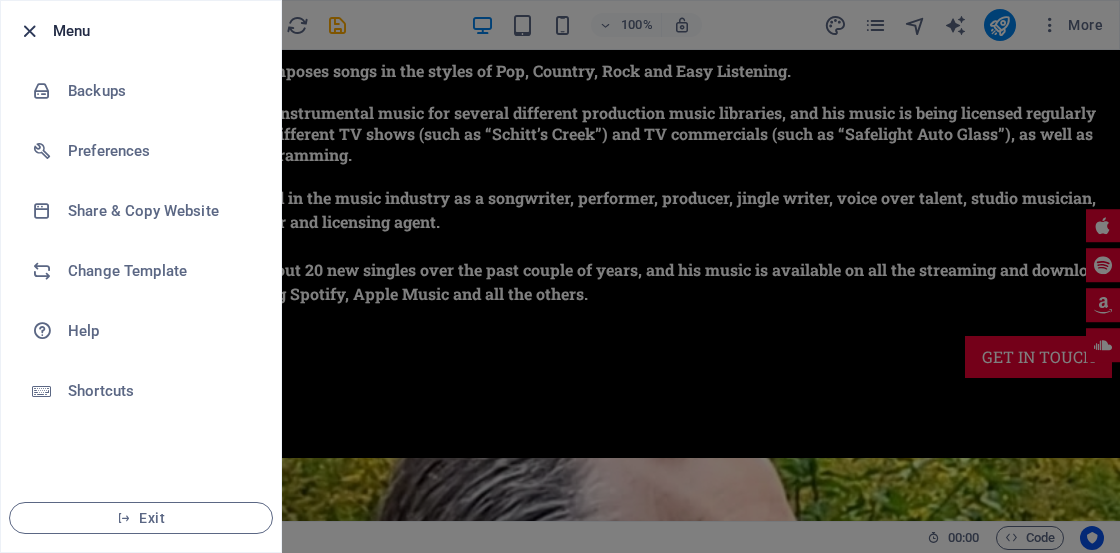 click at bounding box center (29, 31) 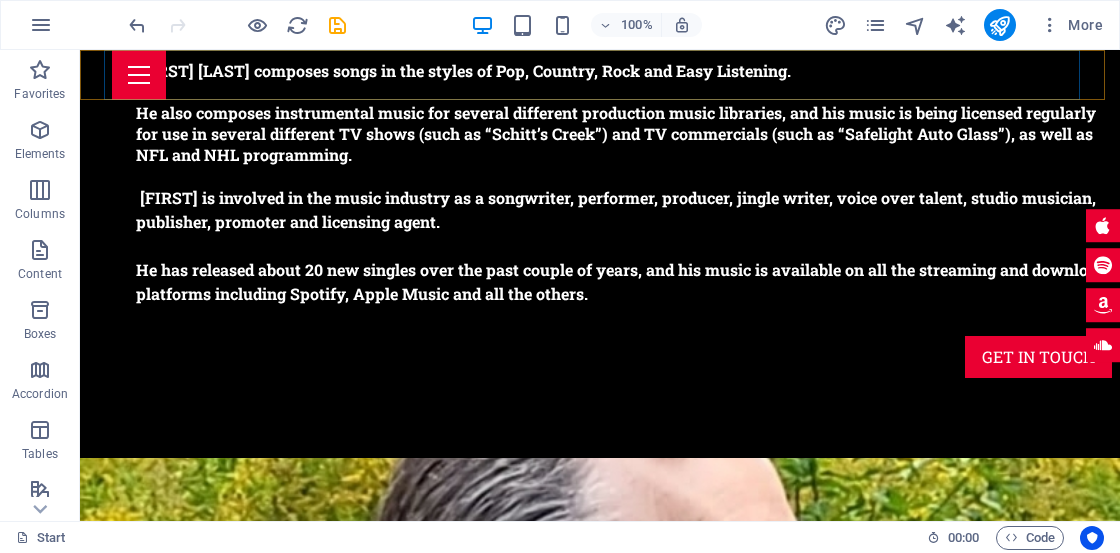click at bounding box center (600, 75) 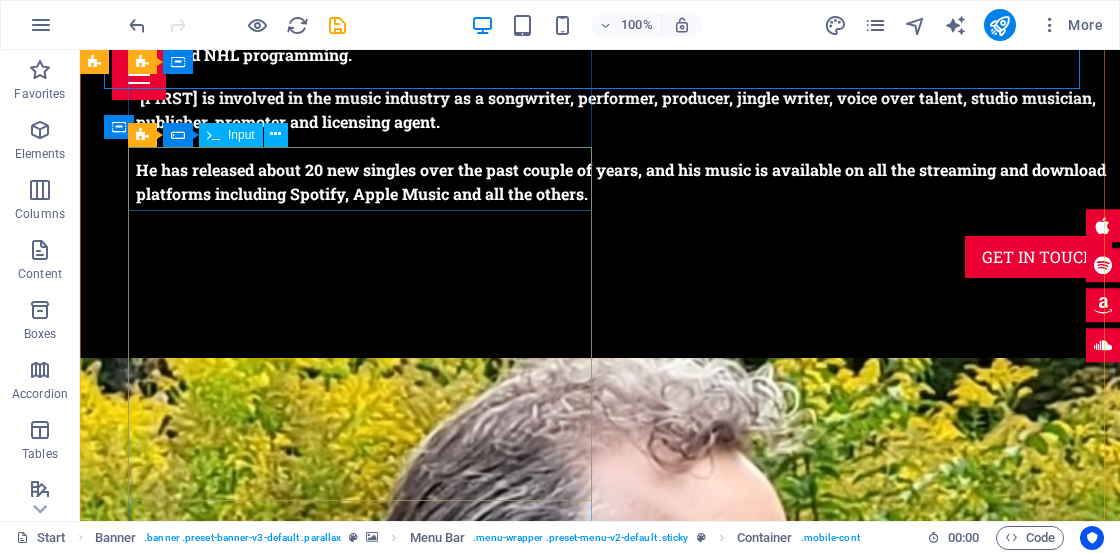 scroll, scrollTop: 1740, scrollLeft: 0, axis: vertical 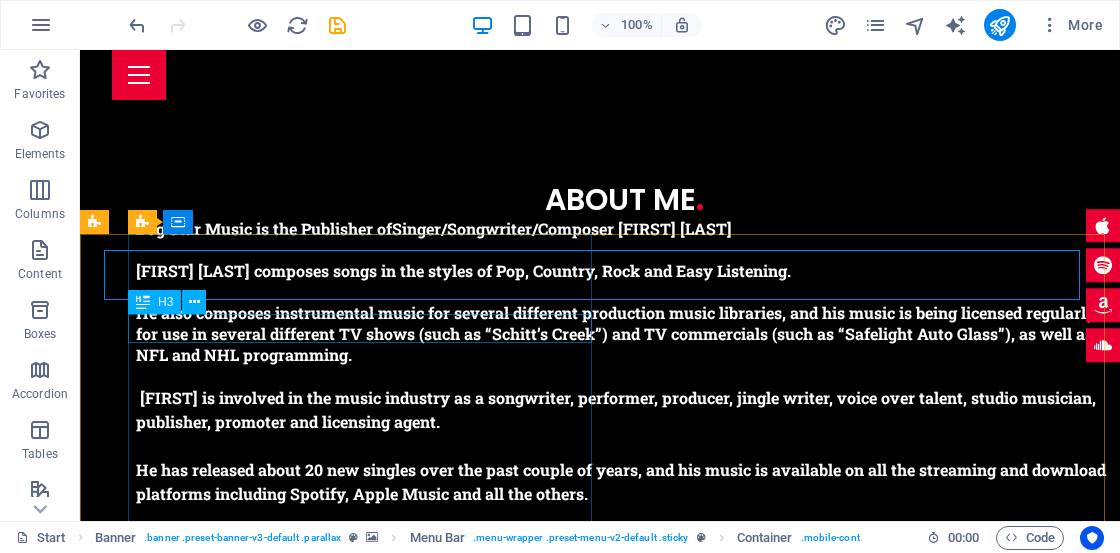 click on "H3" at bounding box center (154, 302) 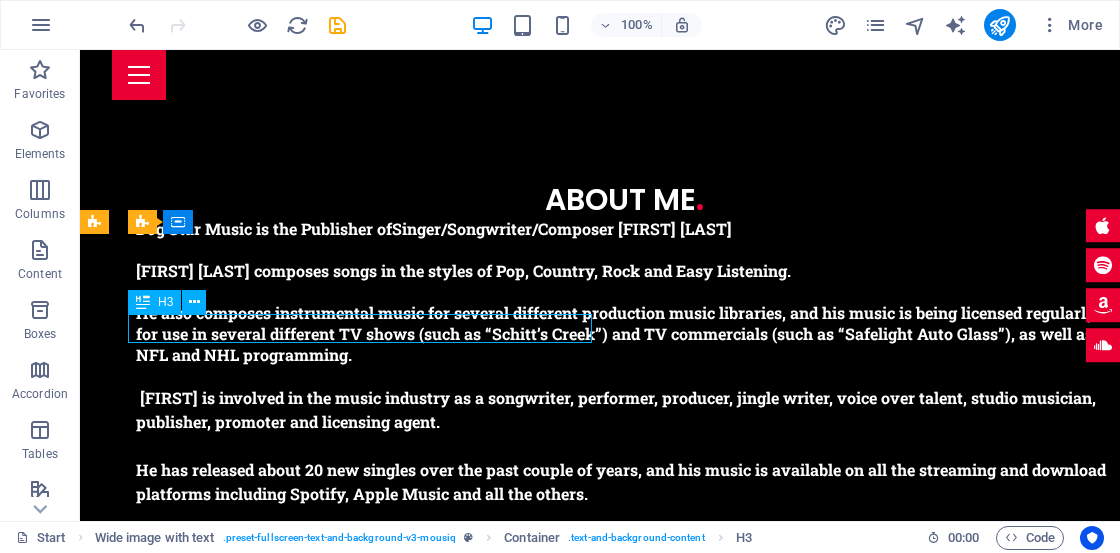 click on "H3" at bounding box center (165, 302) 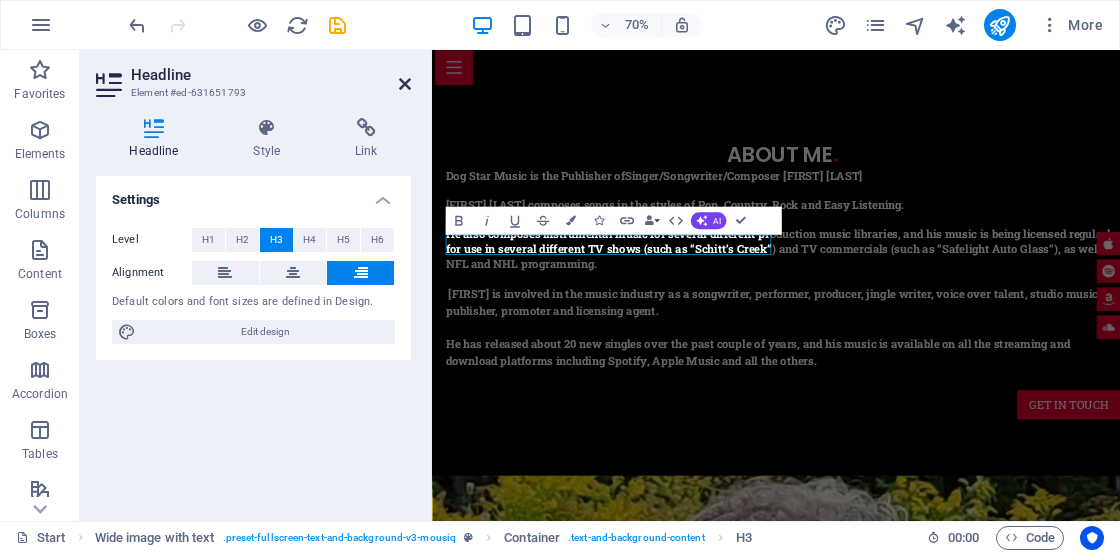 click at bounding box center (405, 84) 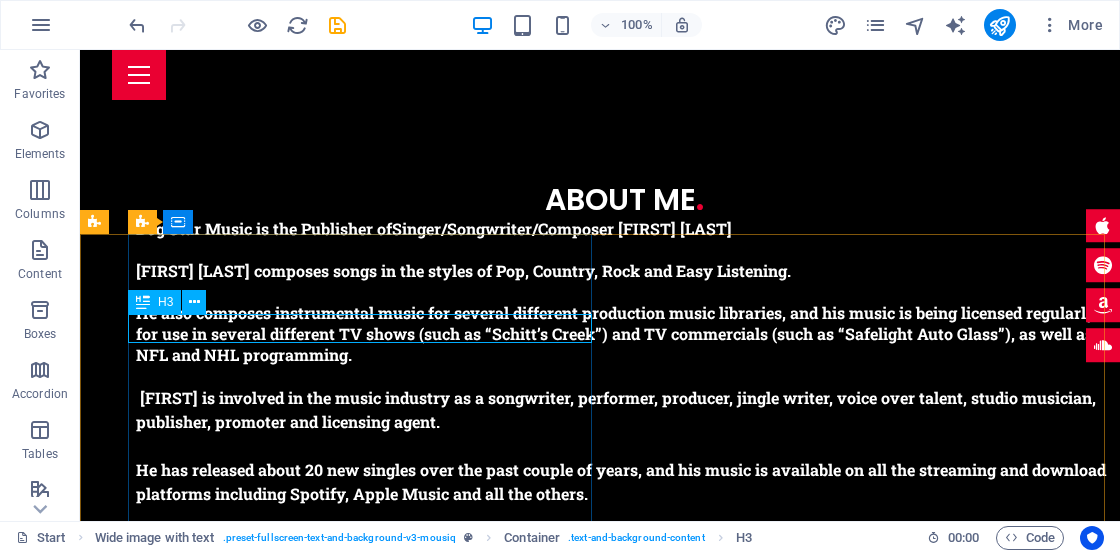 click at bounding box center (143, 302) 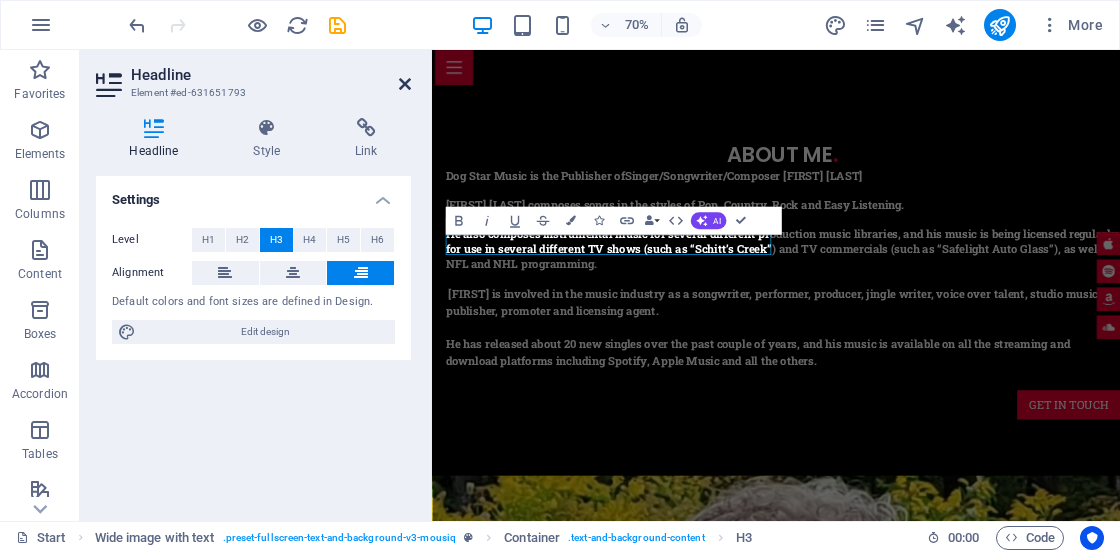 click at bounding box center (405, 84) 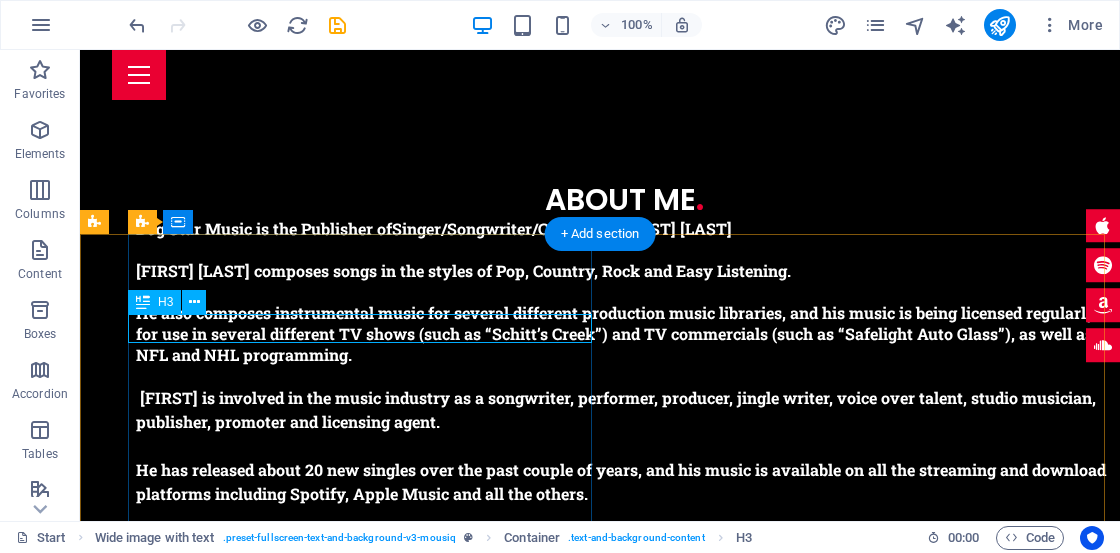 click on "CONTACT" at bounding box center (624, 1609) 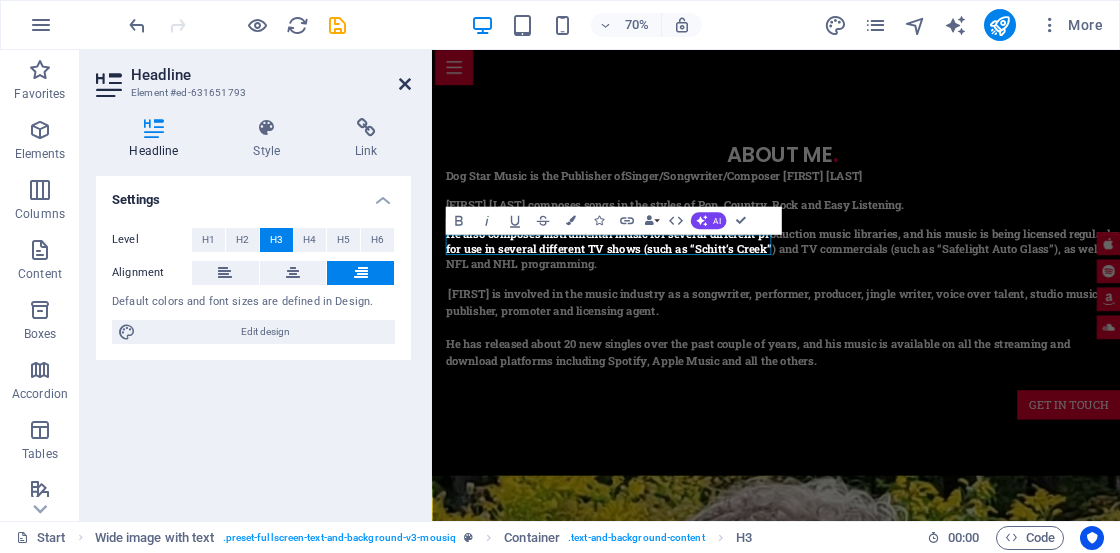 click at bounding box center (405, 84) 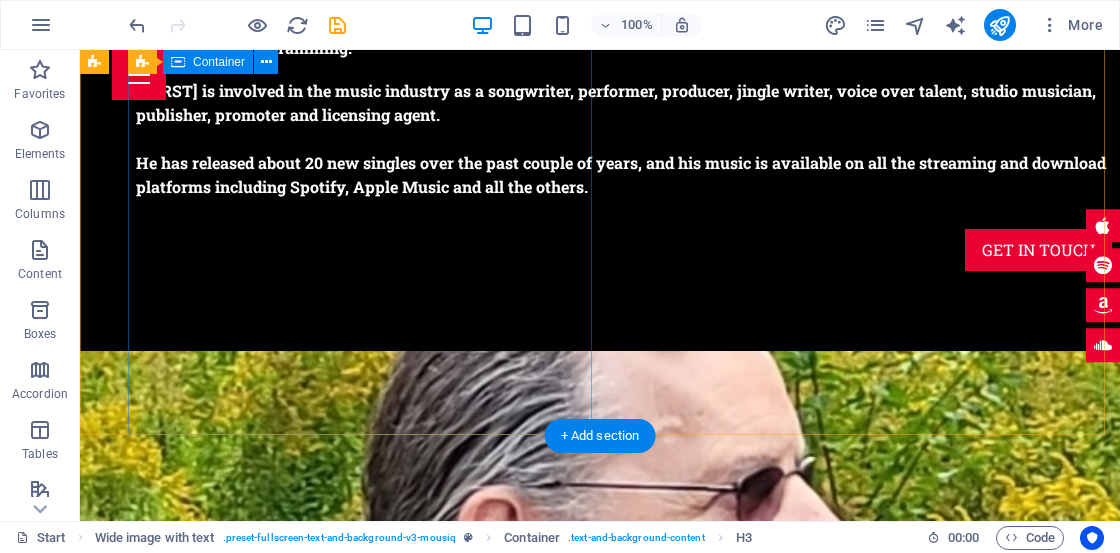 scroll, scrollTop: 2140, scrollLeft: 0, axis: vertical 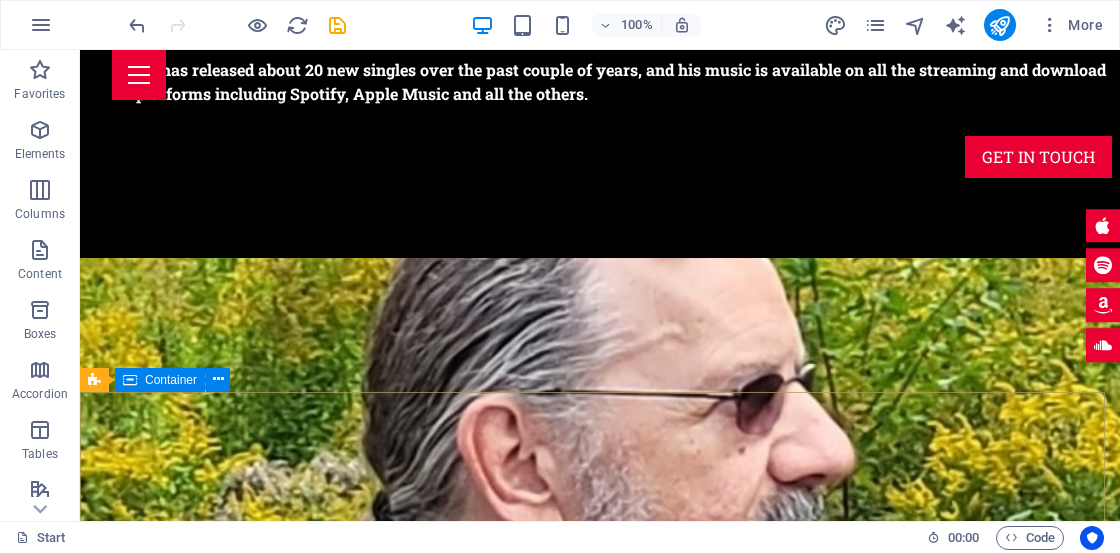 click on "Container" at bounding box center (171, 380) 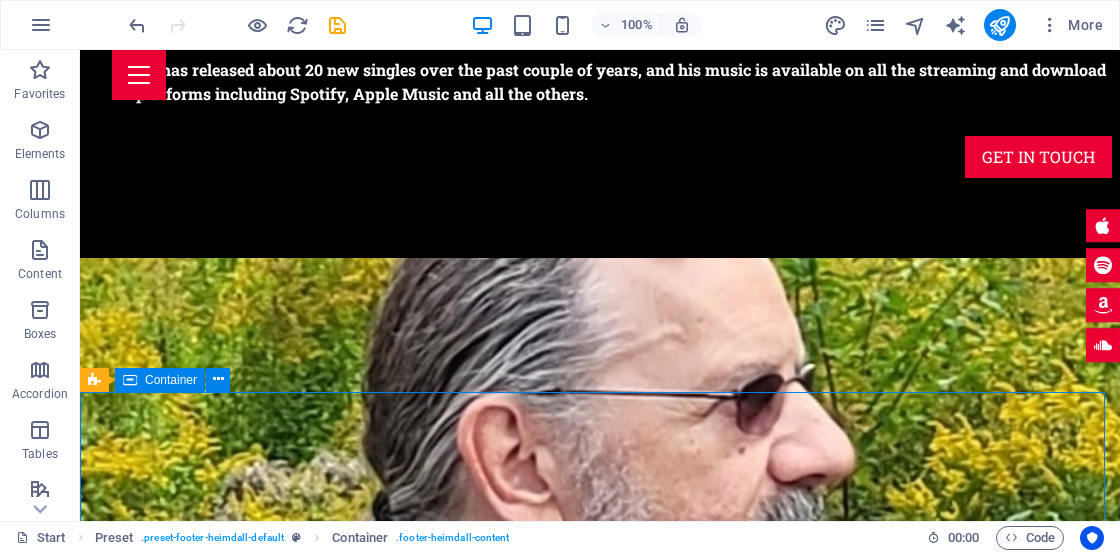 click on "Container" at bounding box center [171, 380] 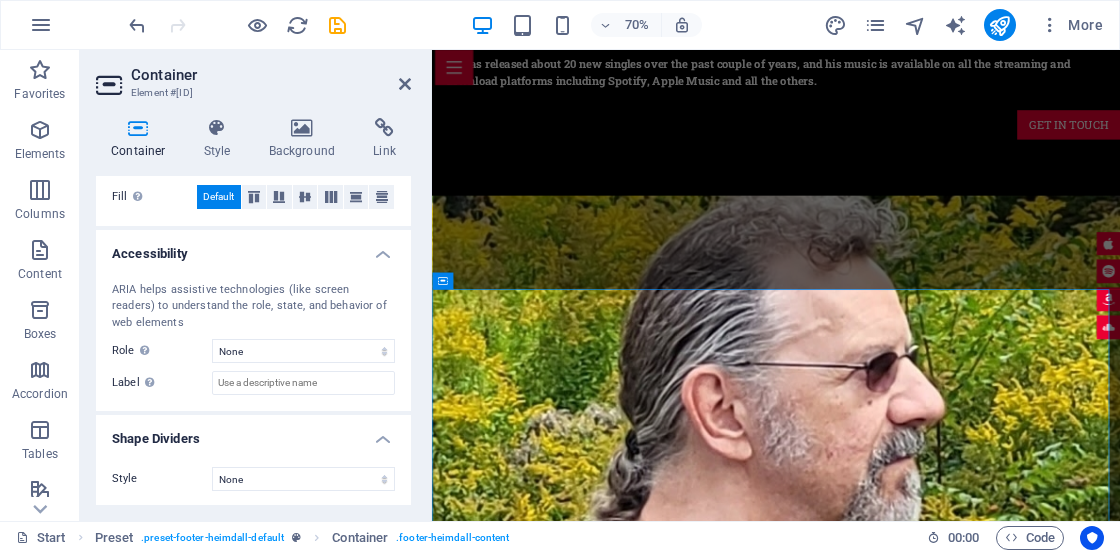 scroll, scrollTop: 0, scrollLeft: 0, axis: both 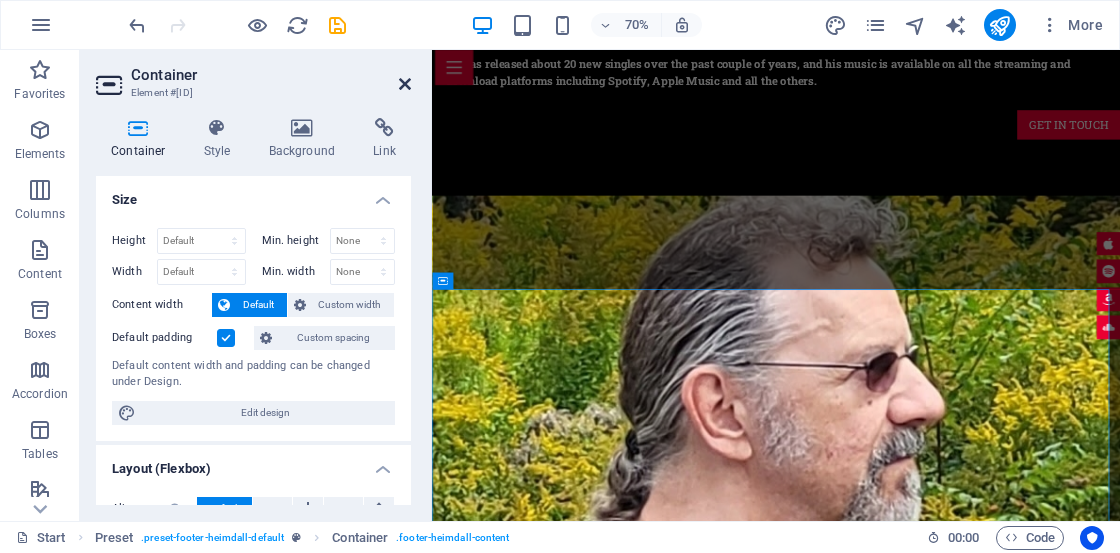 click at bounding box center (405, 84) 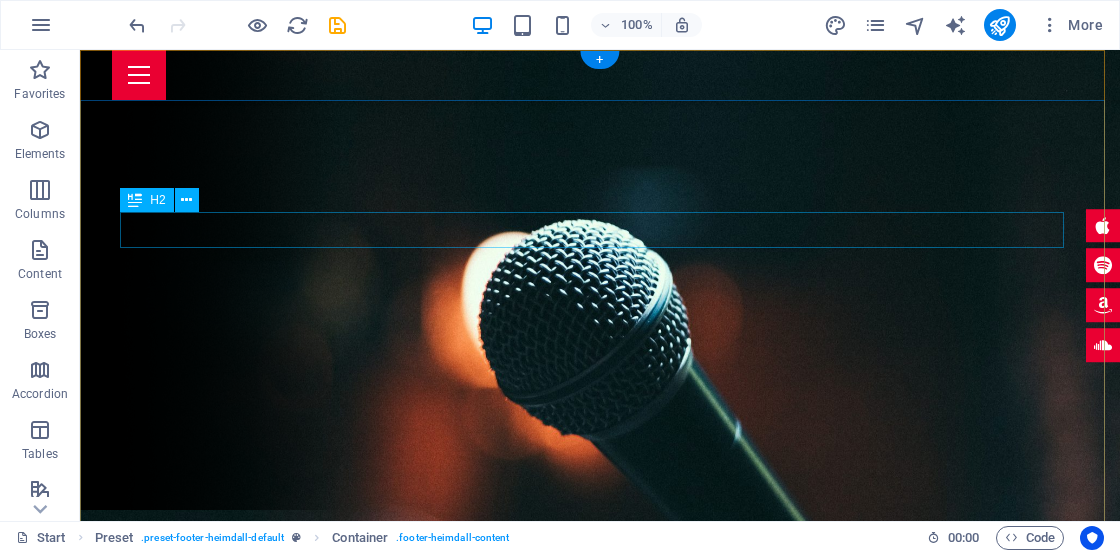 scroll, scrollTop: 0, scrollLeft: 0, axis: both 